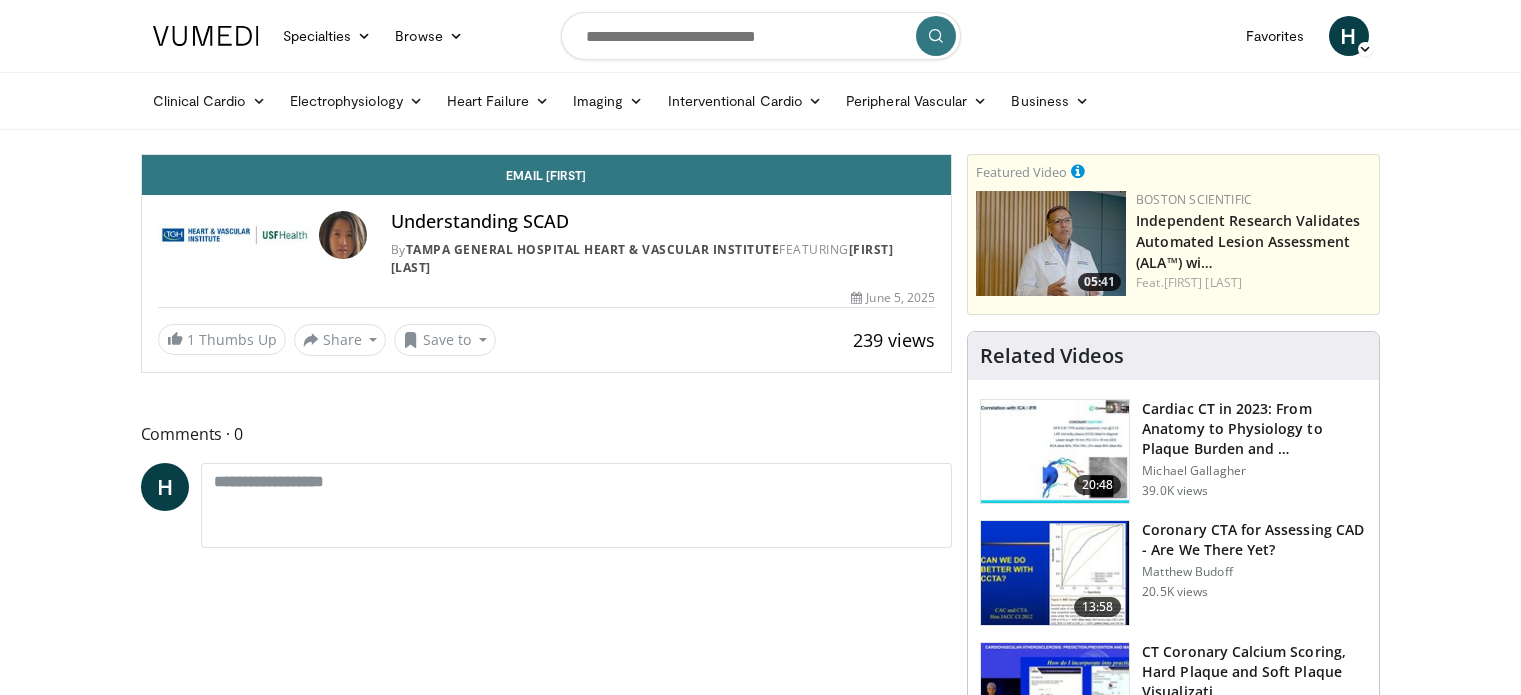 scroll, scrollTop: 0, scrollLeft: 0, axis: both 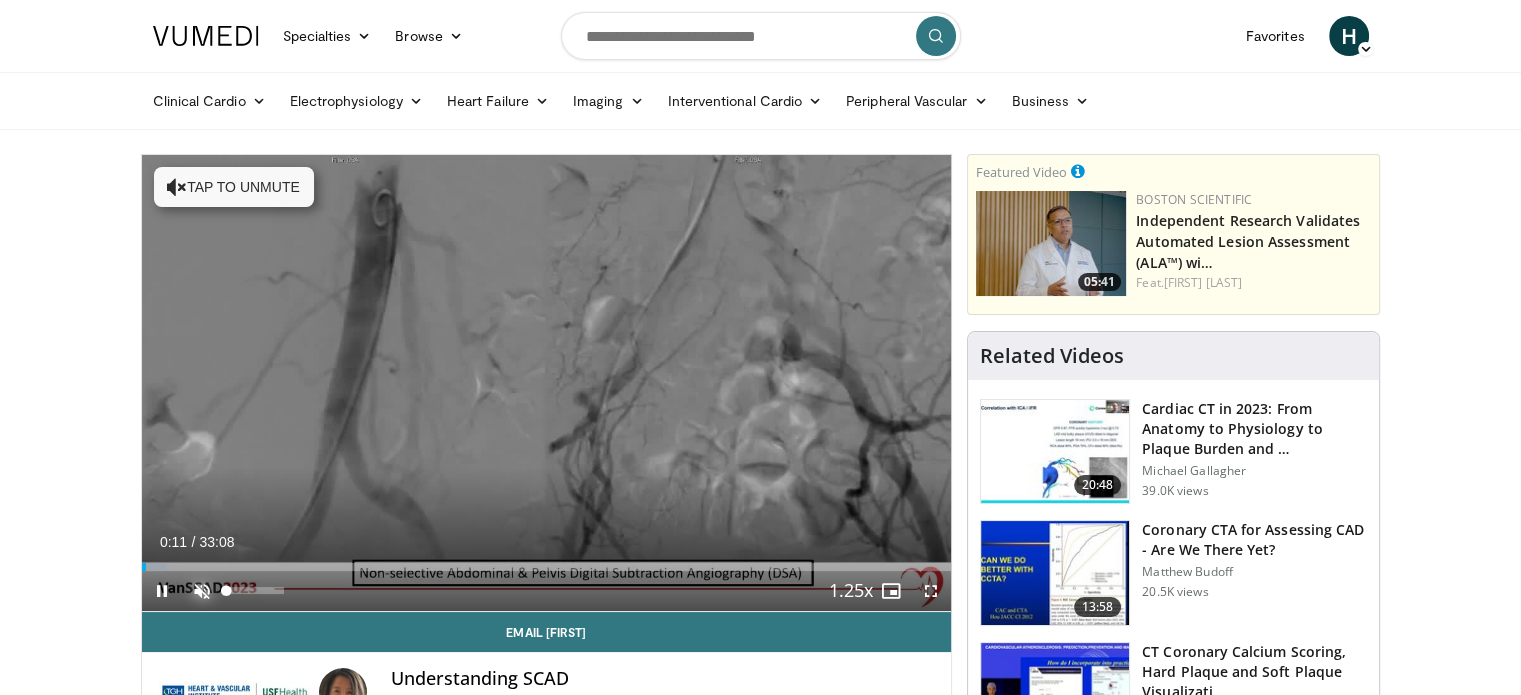 click at bounding box center [202, 591] 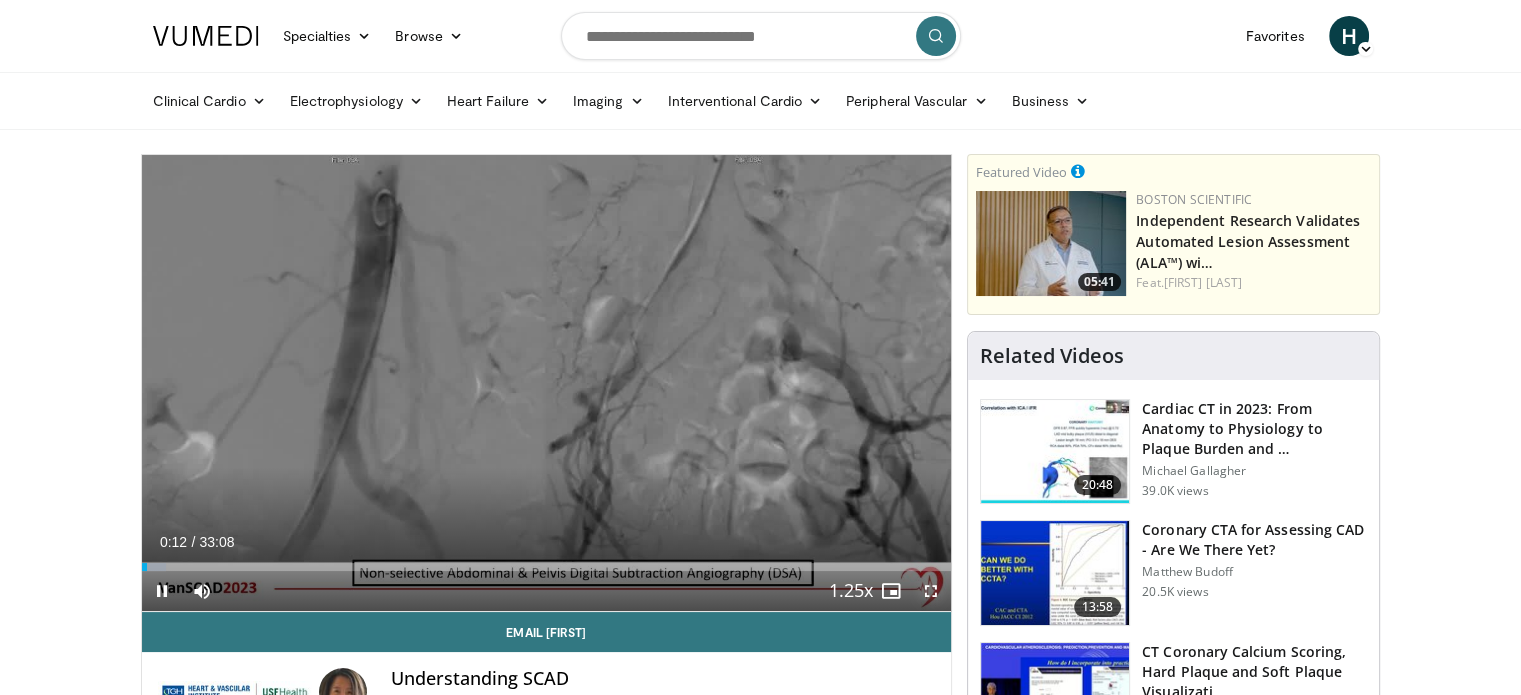 click at bounding box center (931, 591) 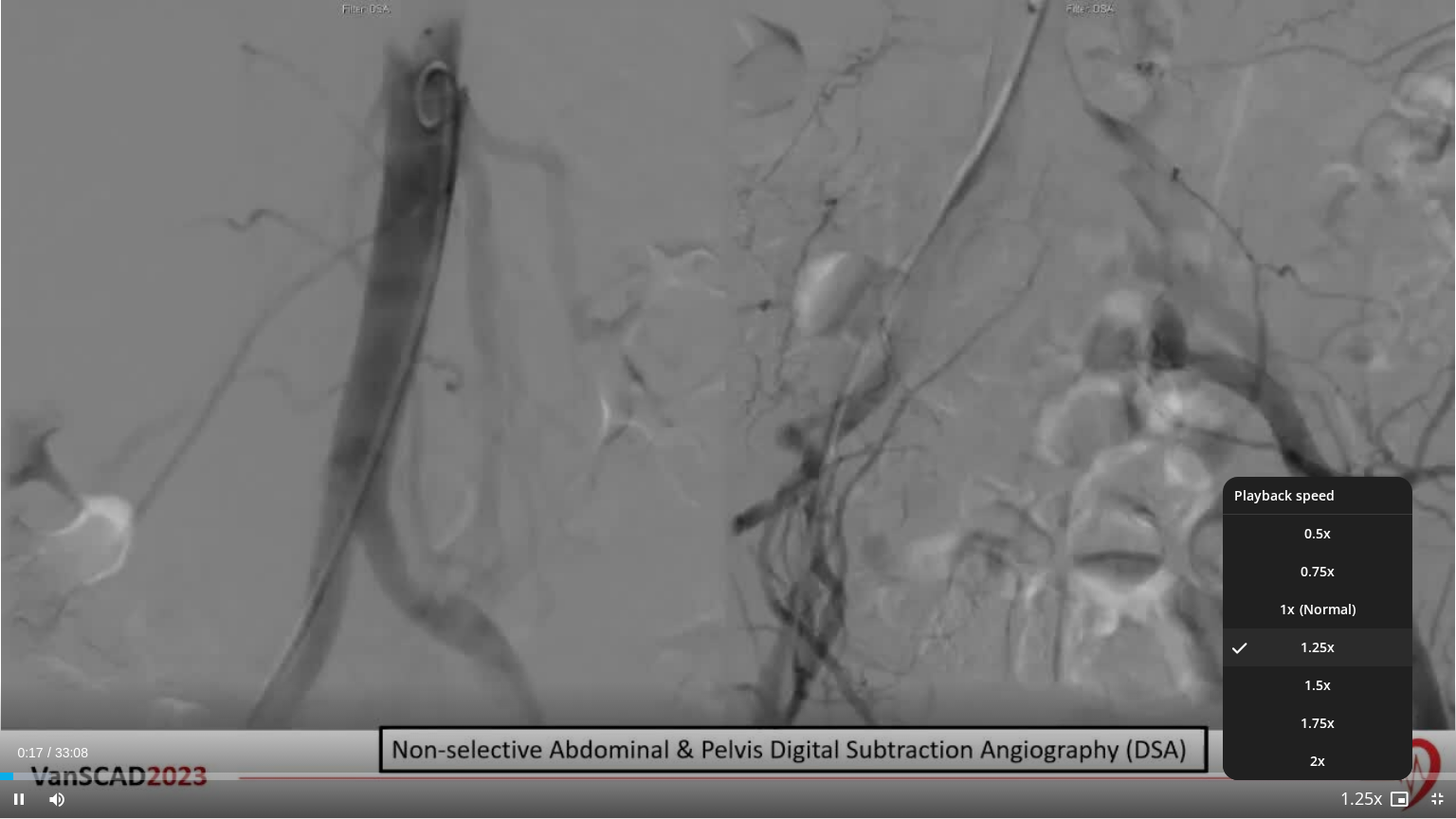 click at bounding box center (1361, 800) 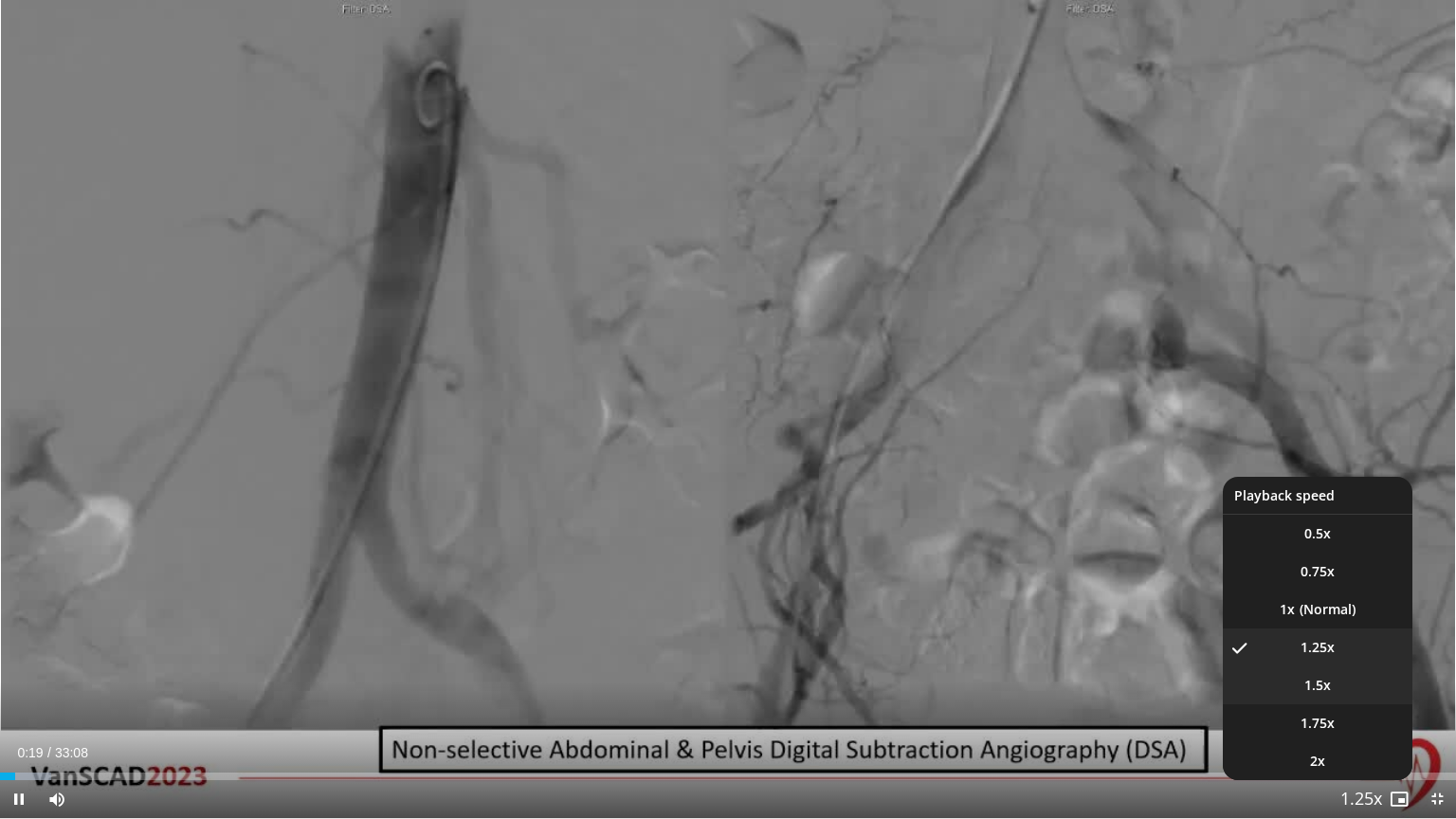 click on "1.5x" at bounding box center (1318, 685) 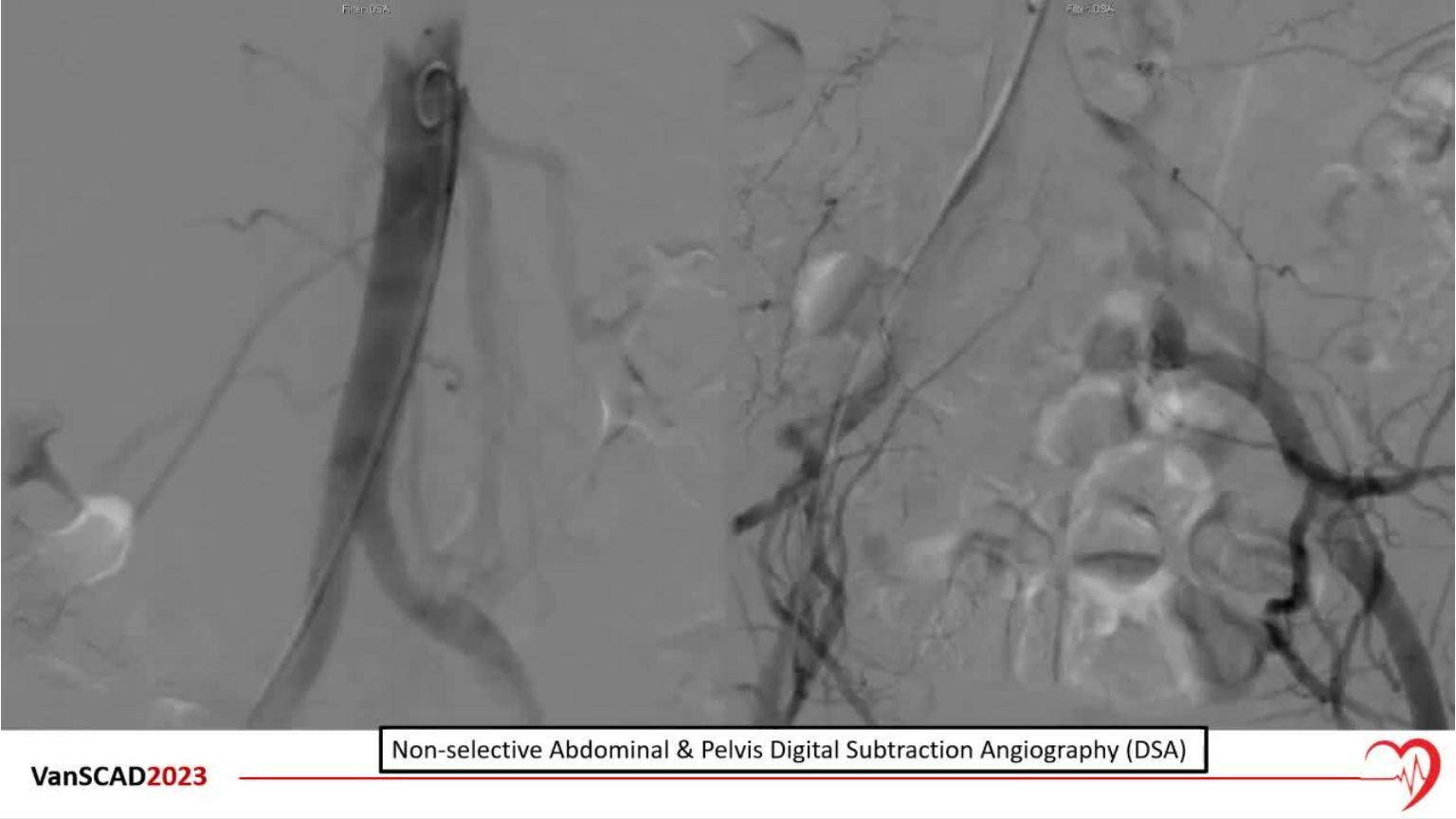 type 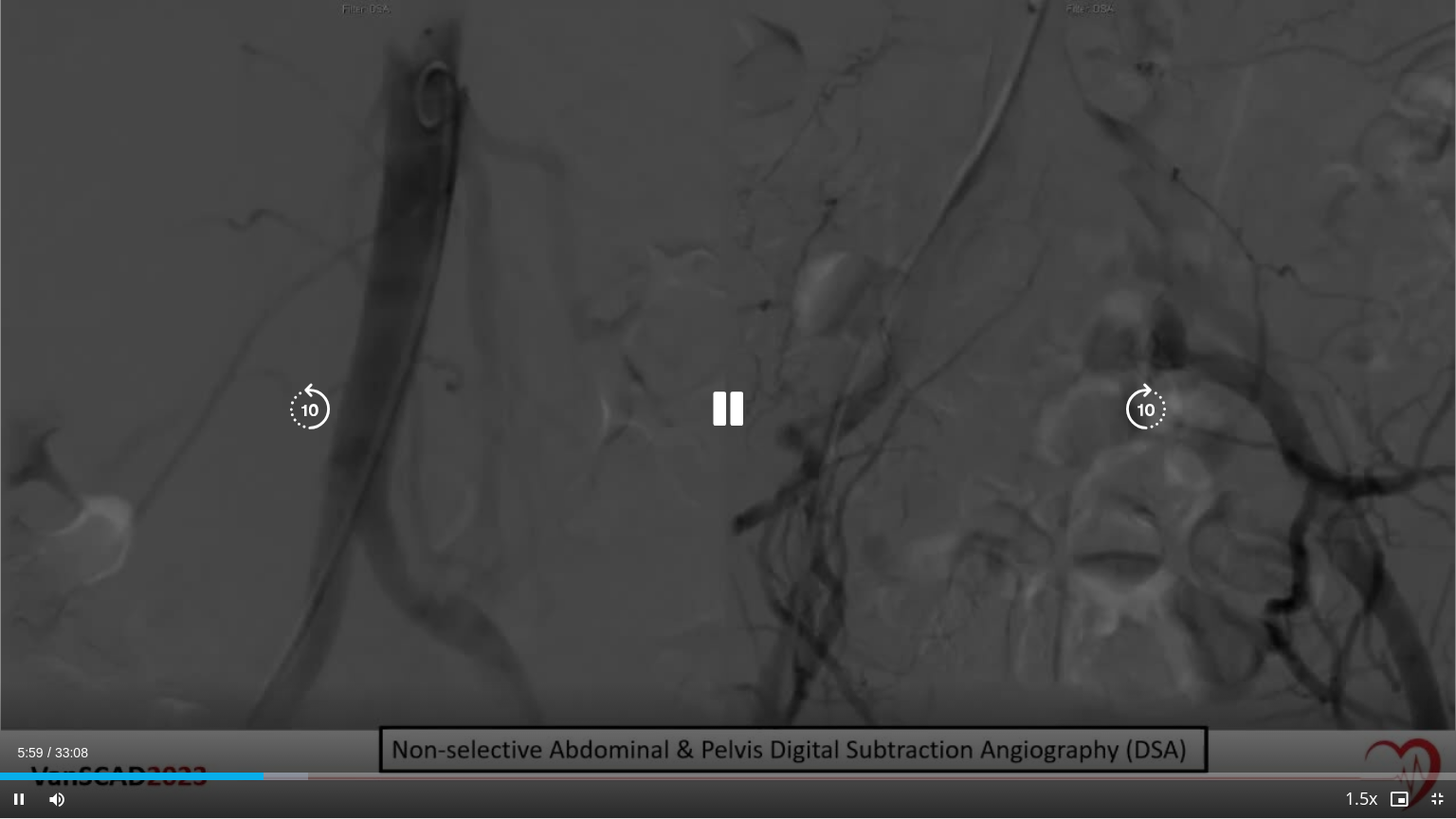click at bounding box center [728, 410] 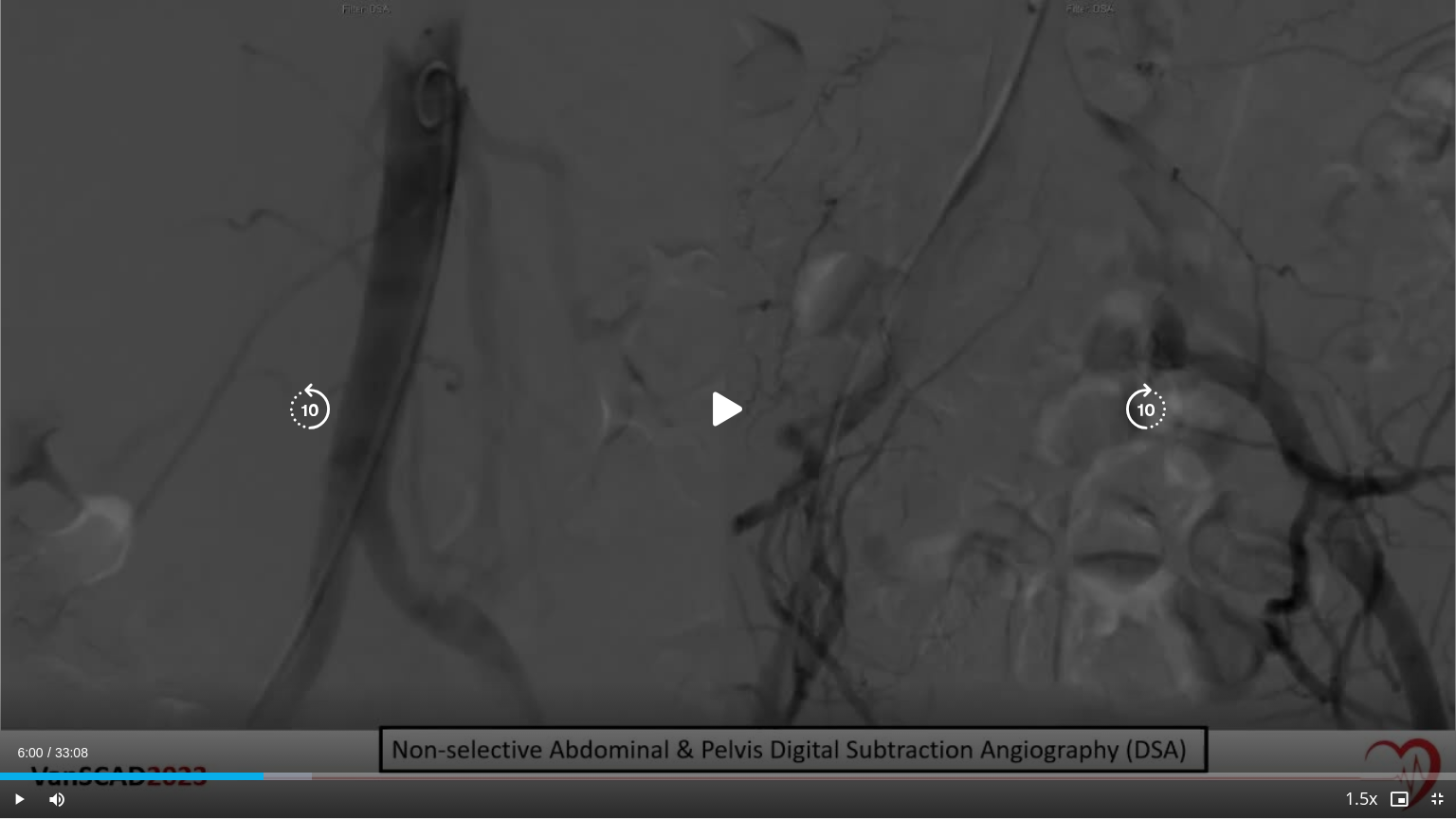 click at bounding box center [728, 410] 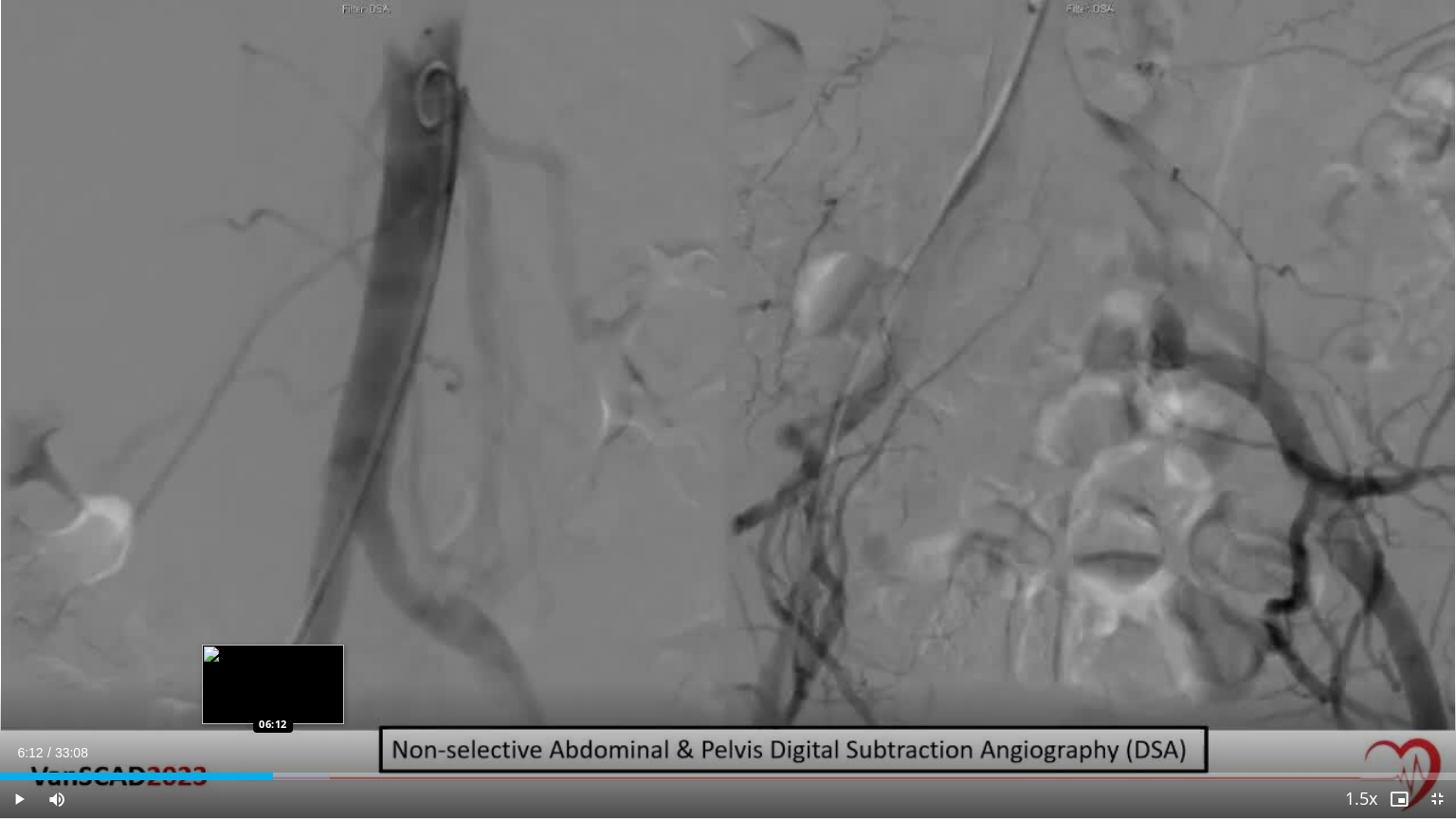 click on "Loaded :  22.64% 06:12 06:12" at bounding box center [728, 776] 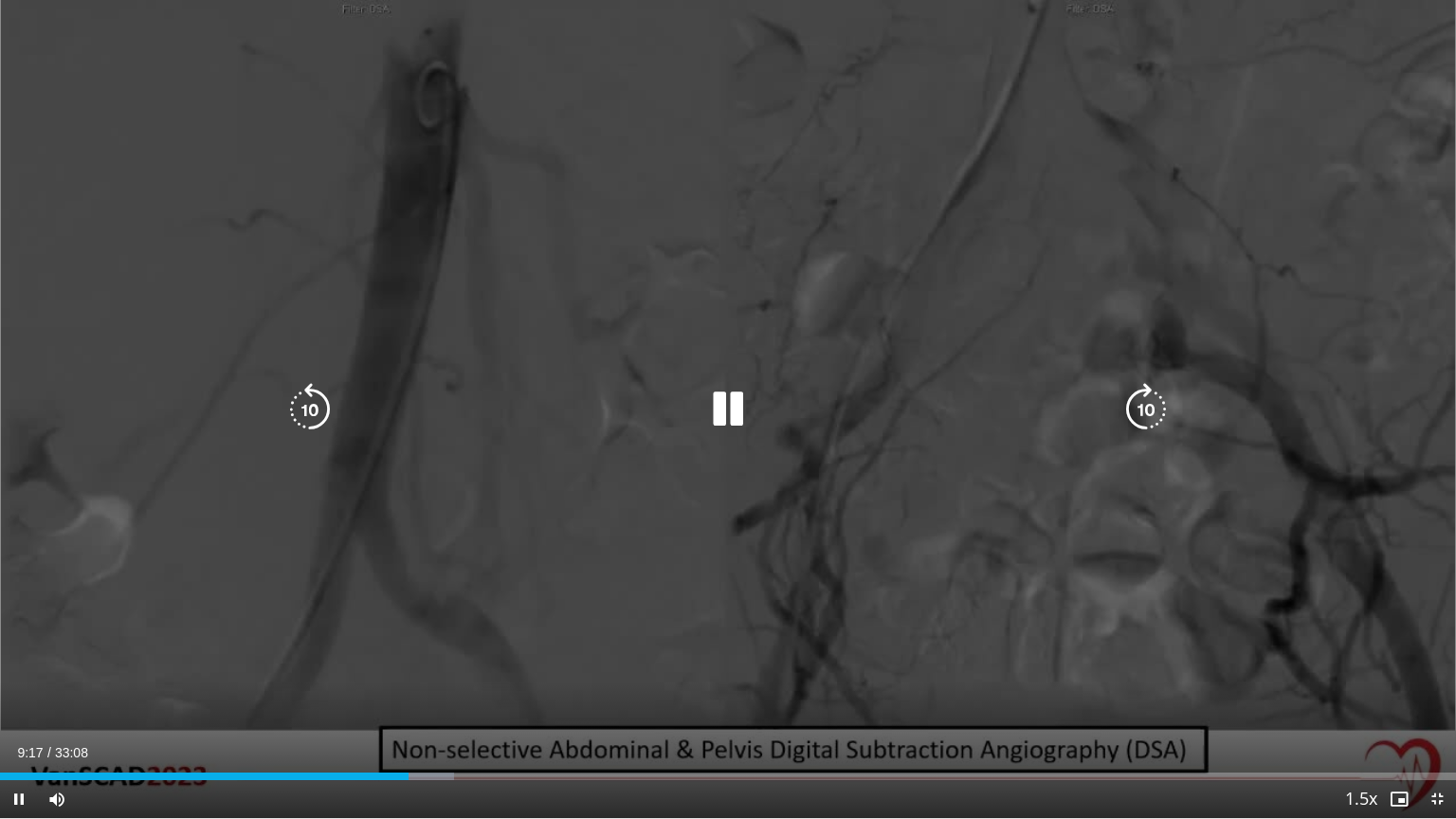 click at bounding box center [728, 410] 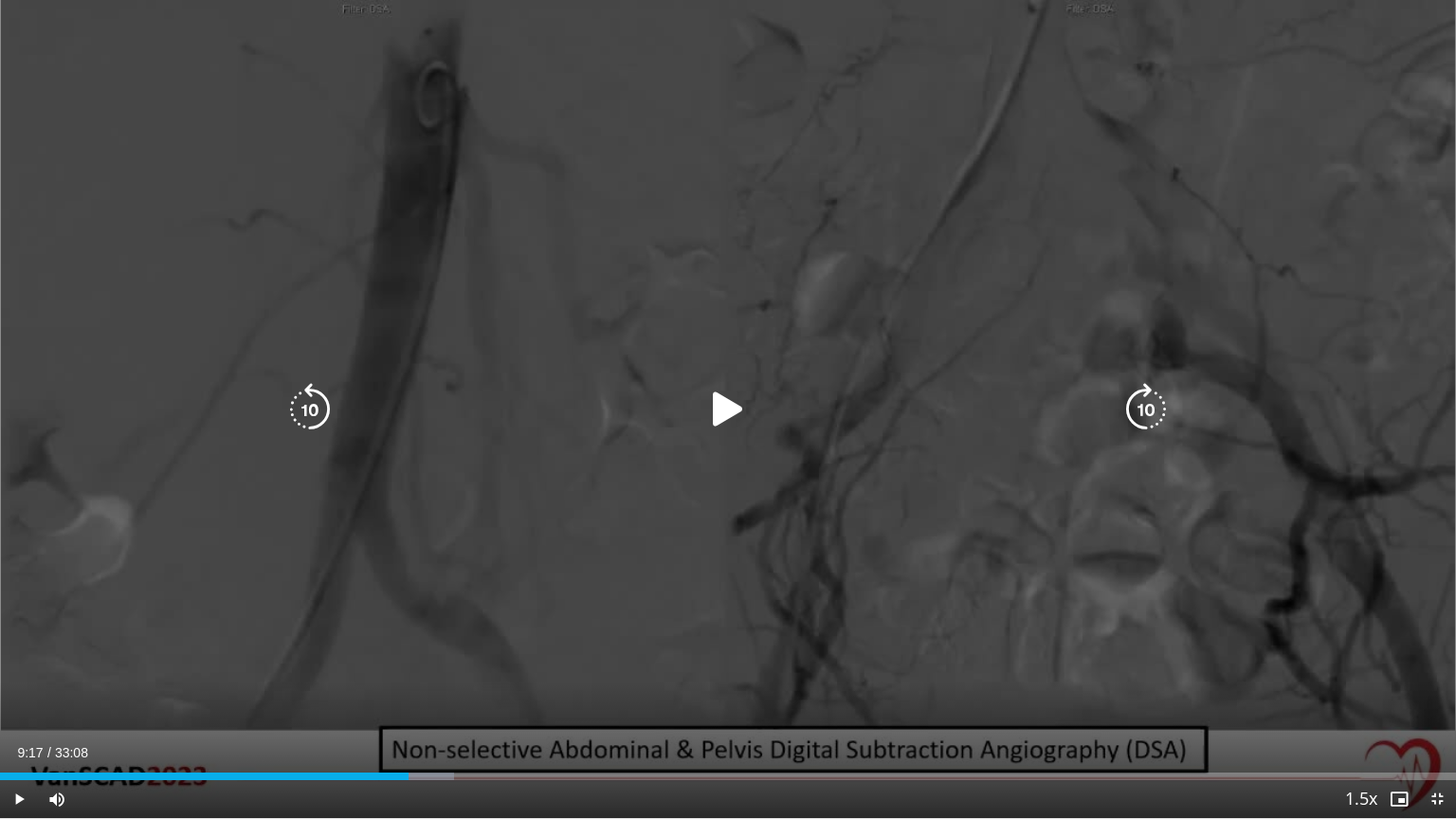 click at bounding box center [728, 410] 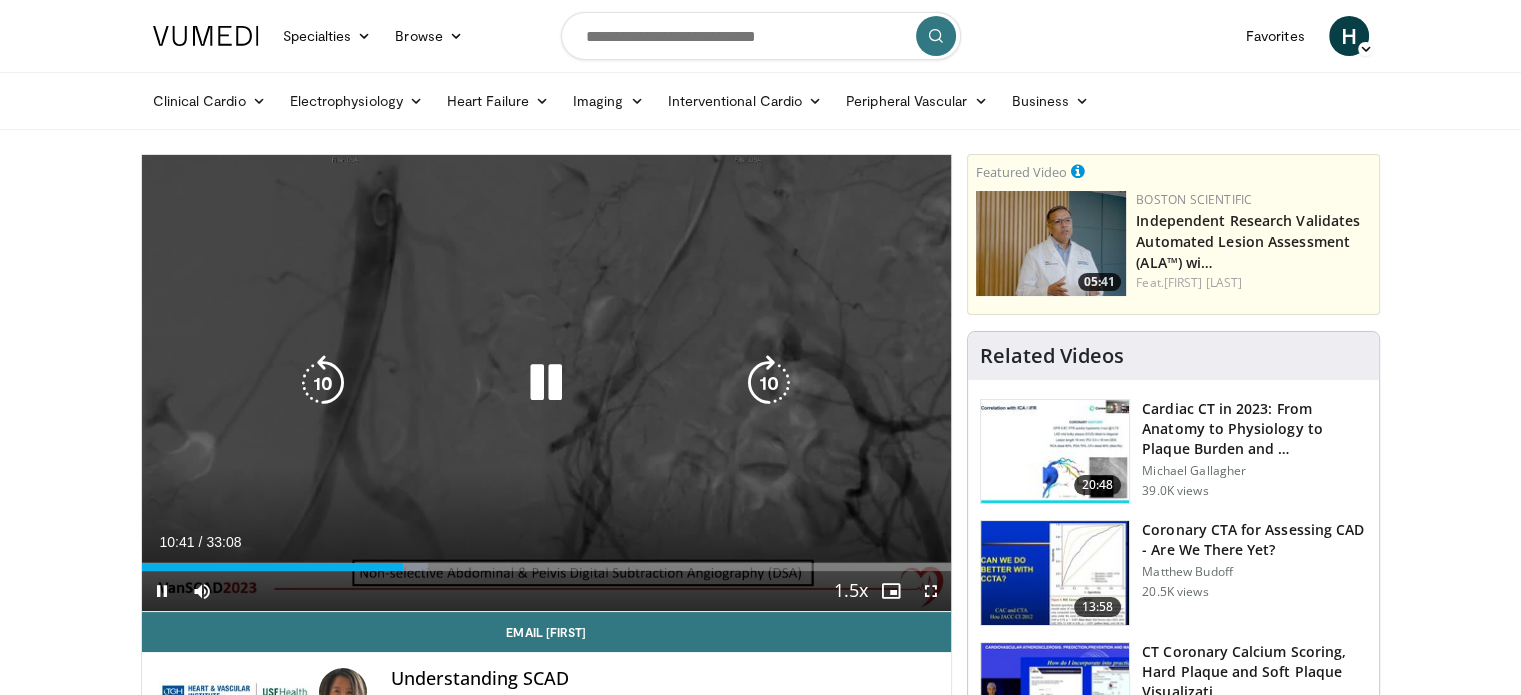 click at bounding box center [546, 383] 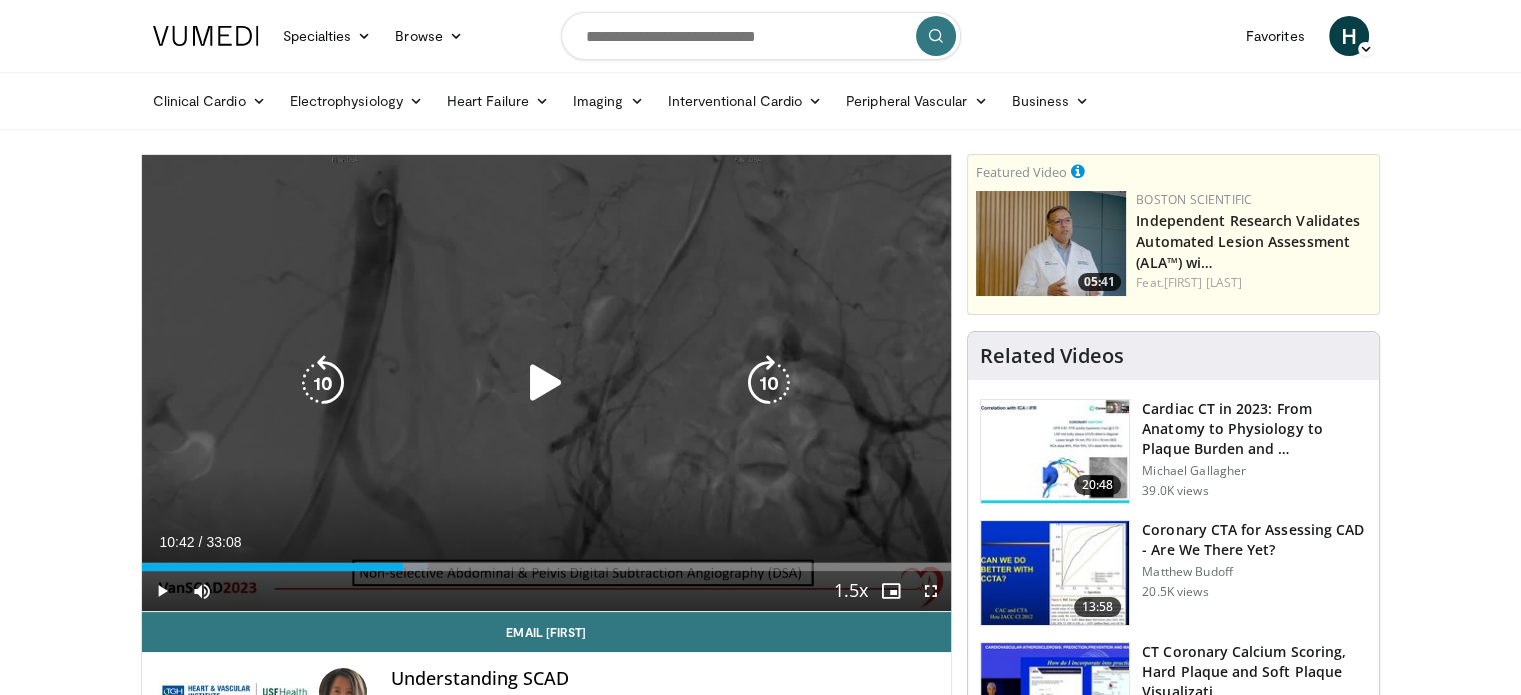 click at bounding box center [546, 383] 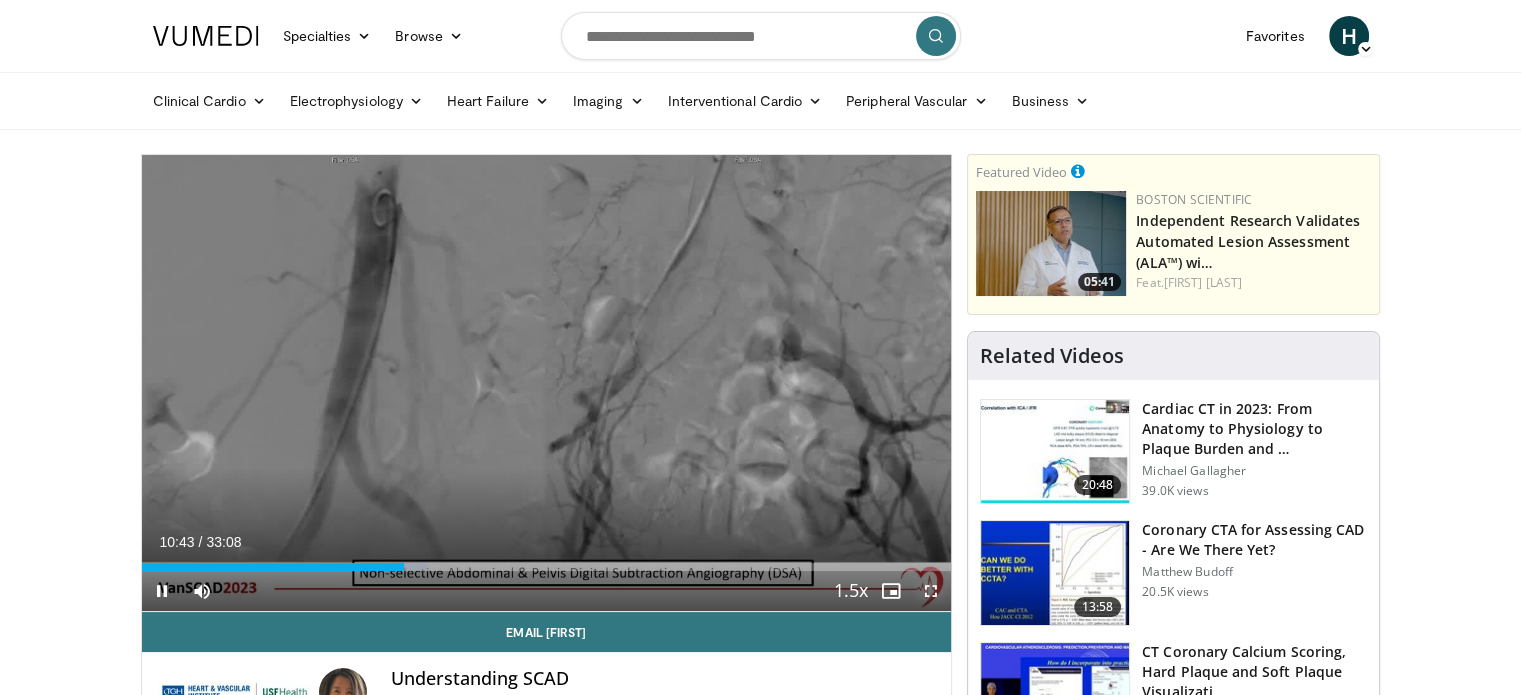 click at bounding box center (931, 591) 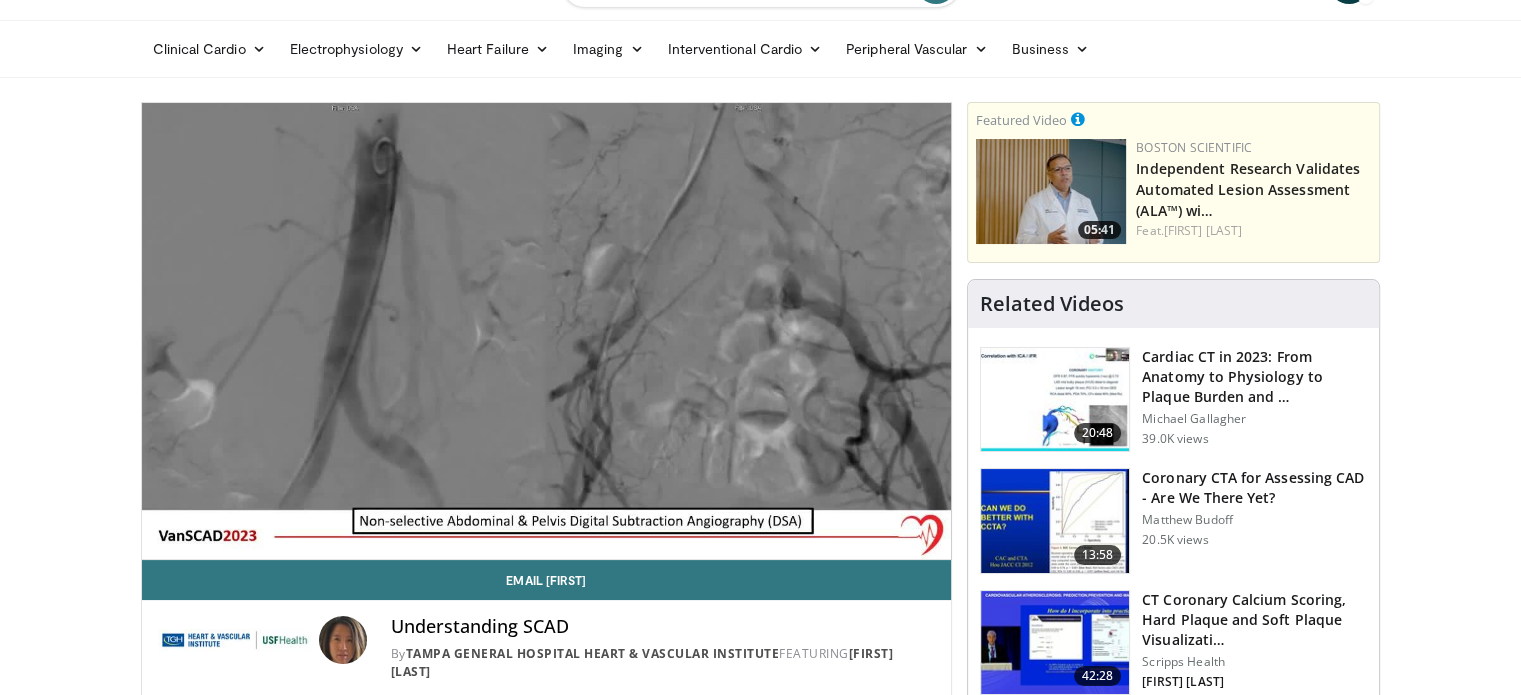 scroll, scrollTop: 100, scrollLeft: 0, axis: vertical 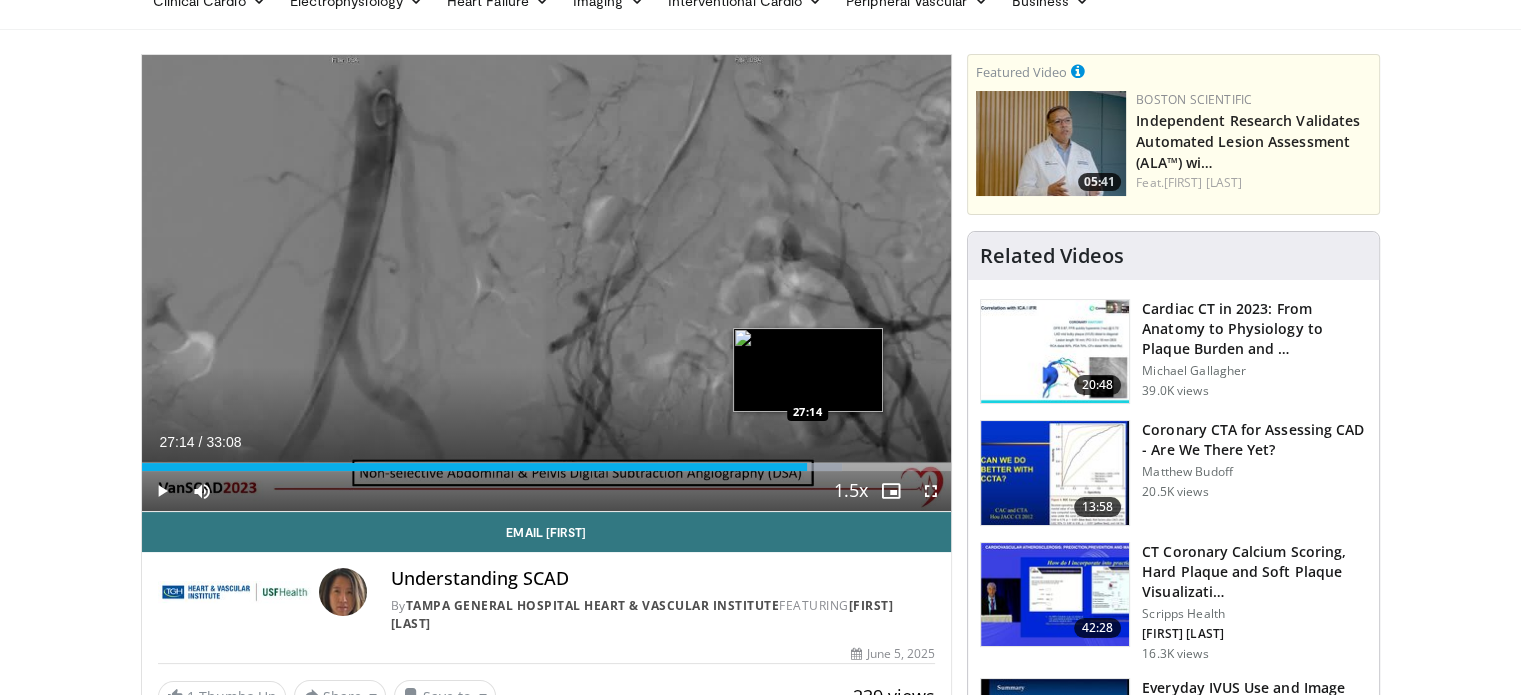 click on "27:14" at bounding box center [475, 467] 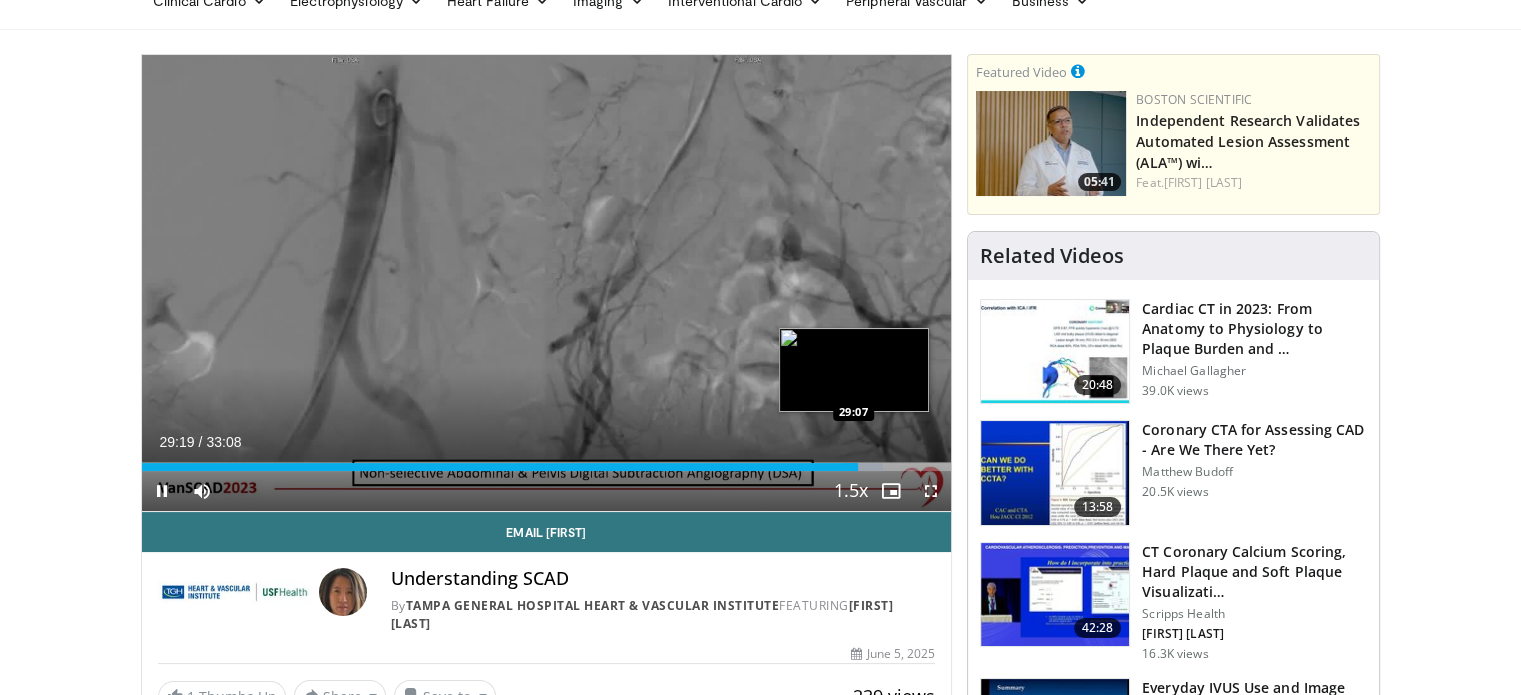 click on "Loaded :  91.55% 29:19 29:07" at bounding box center [547, 467] 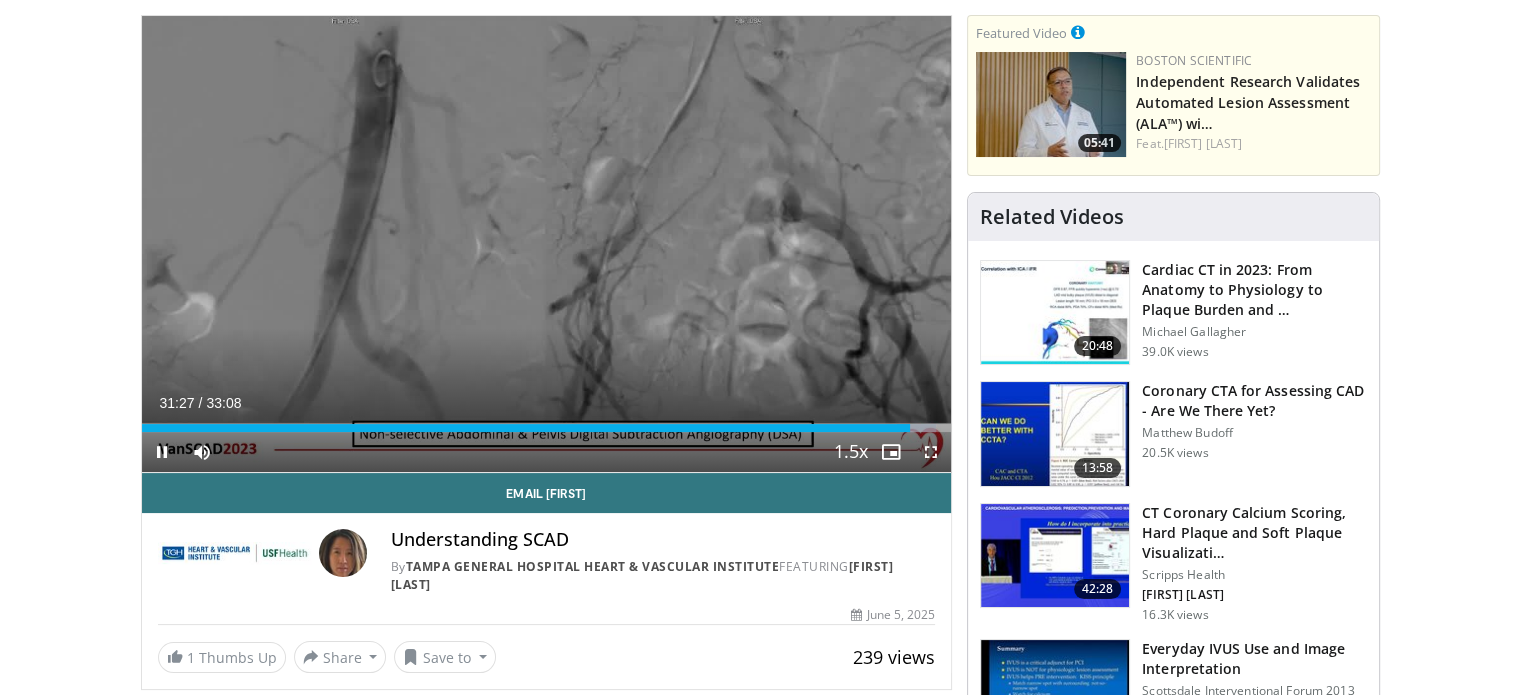 scroll, scrollTop: 200, scrollLeft: 0, axis: vertical 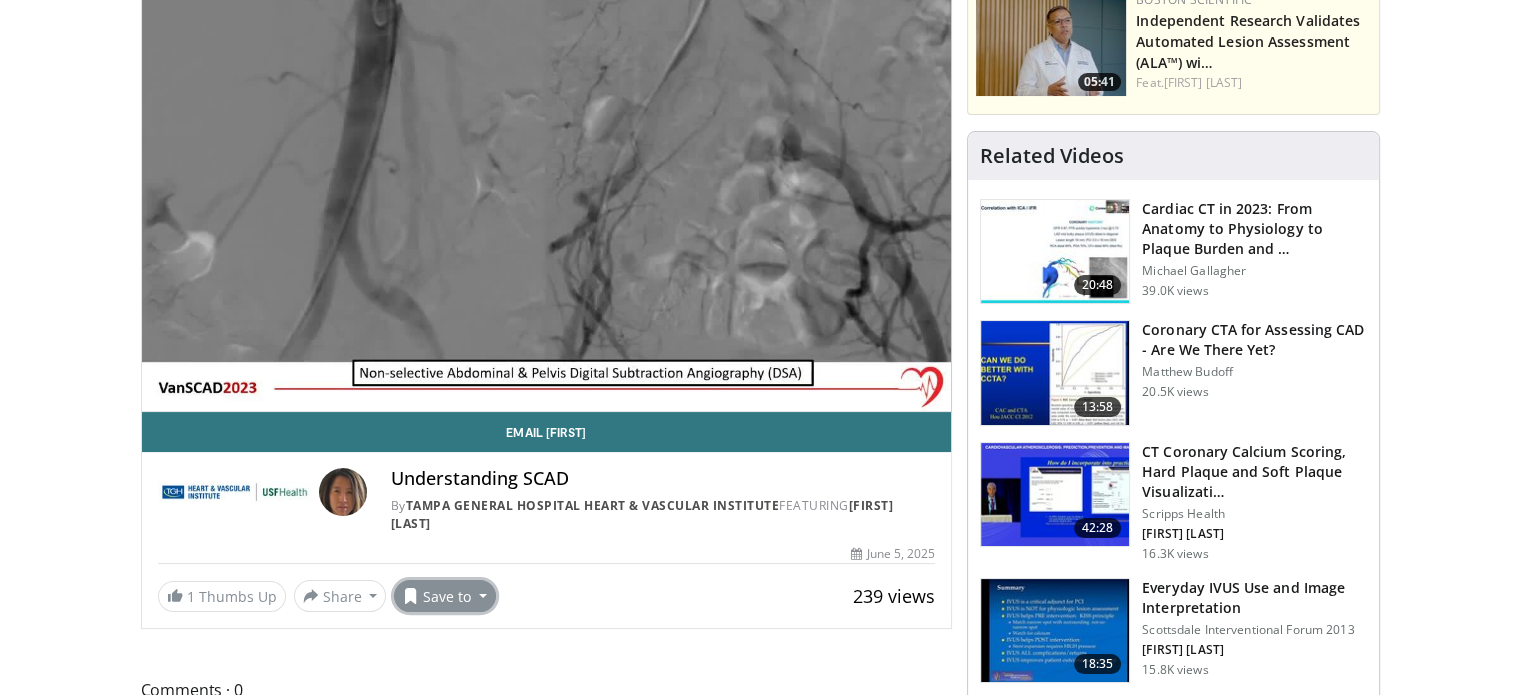 click on "Save to" at bounding box center [445, 596] 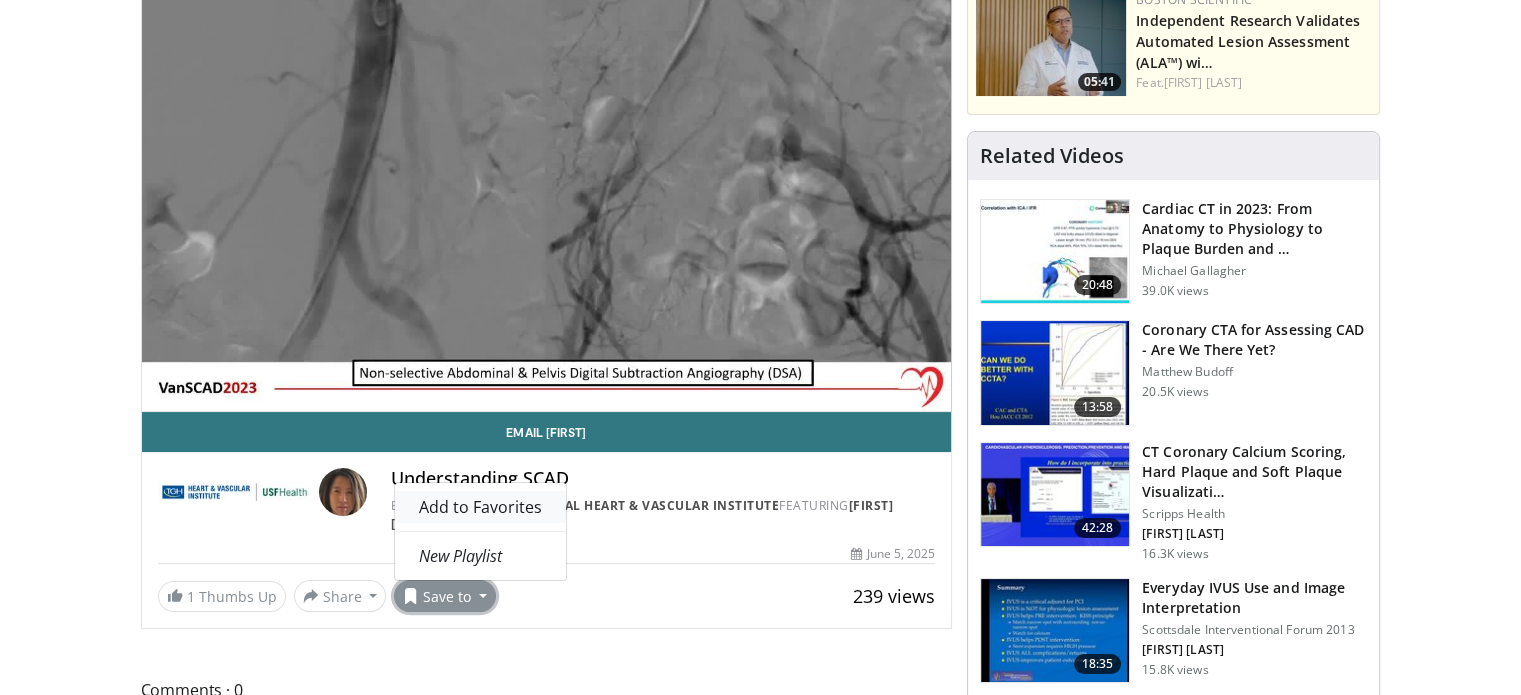 click on "Add to Favorites" at bounding box center [480, 507] 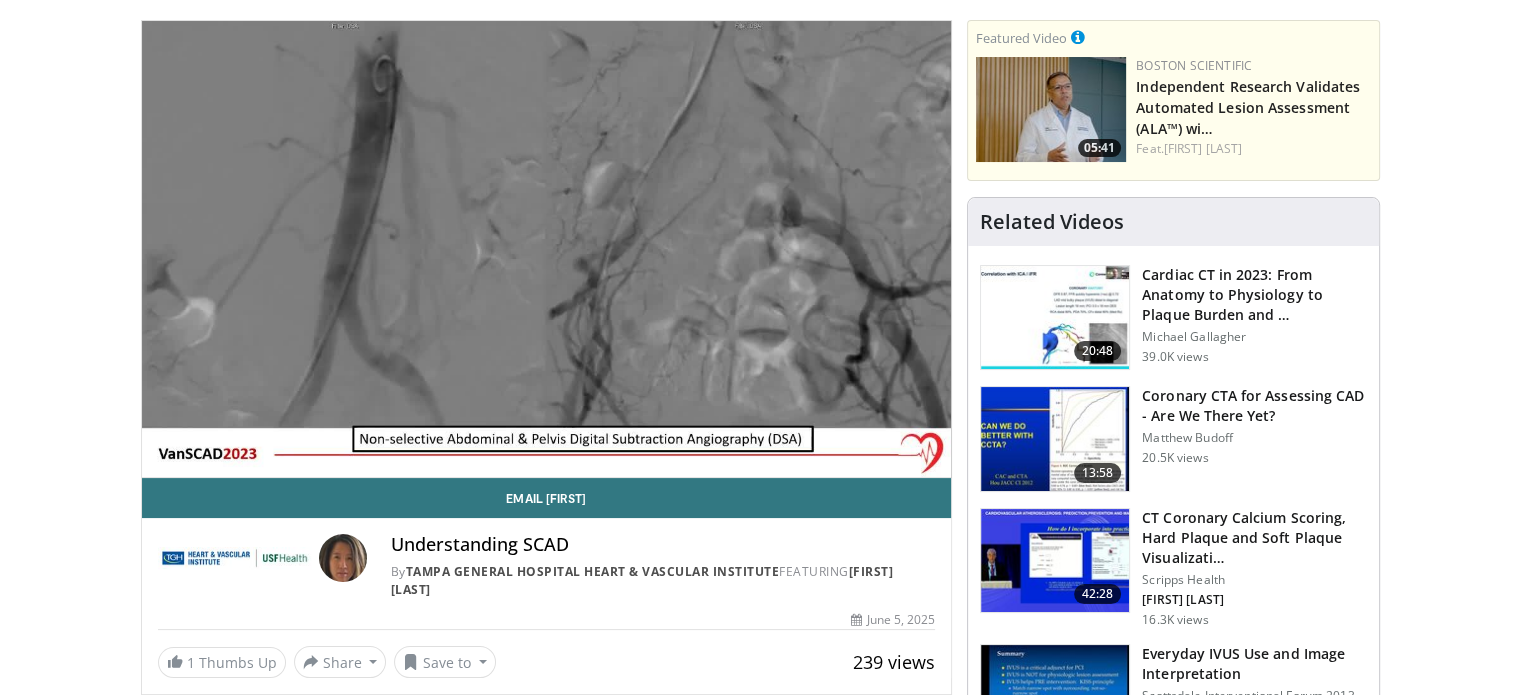 scroll, scrollTop: 100, scrollLeft: 0, axis: vertical 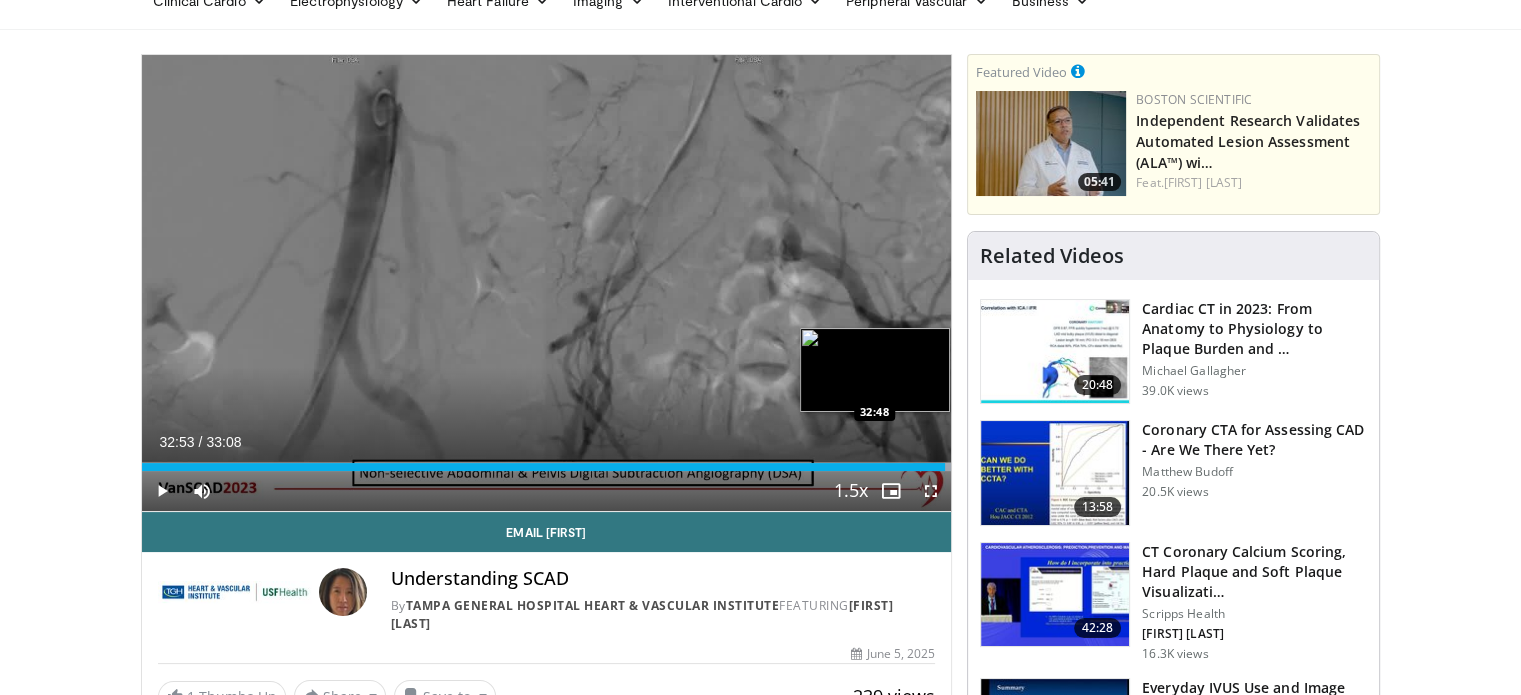 click on "33:02" at bounding box center [544, 467] 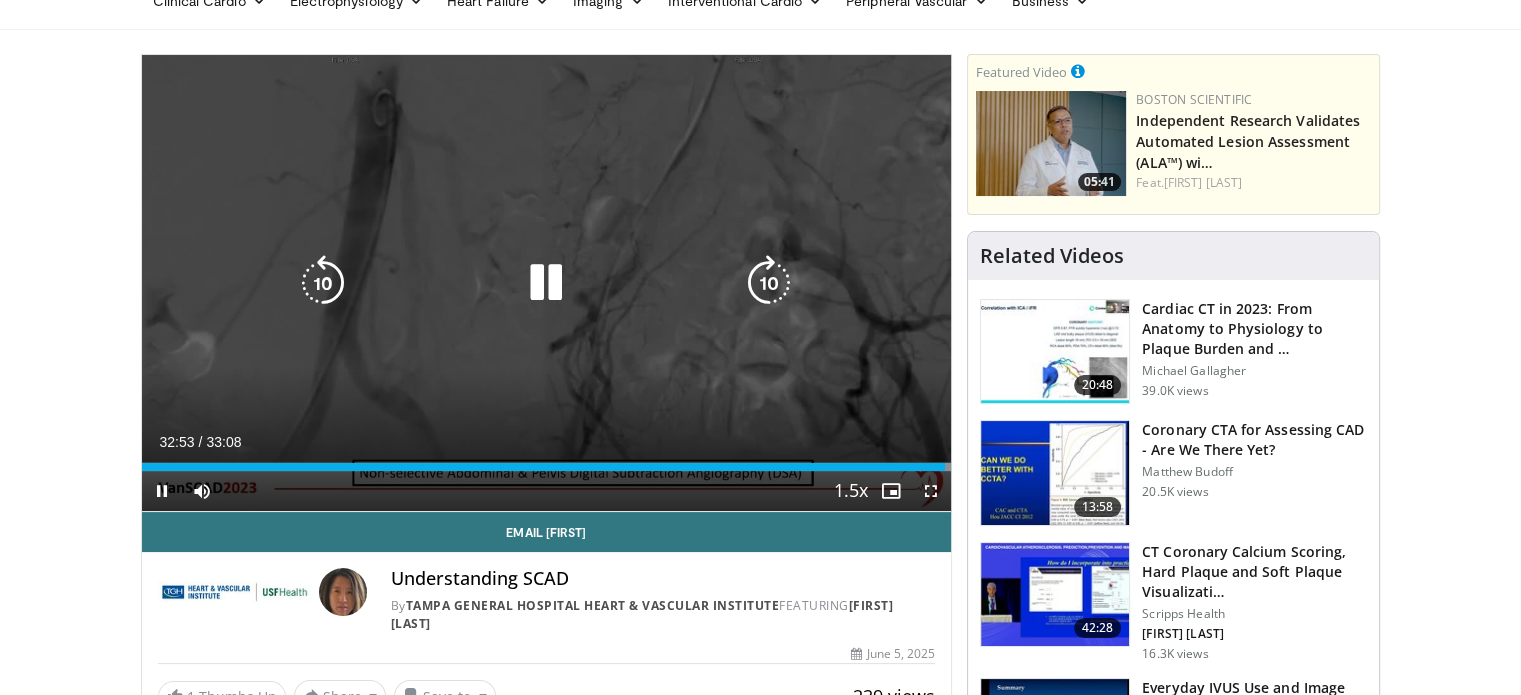 click at bounding box center (546, 283) 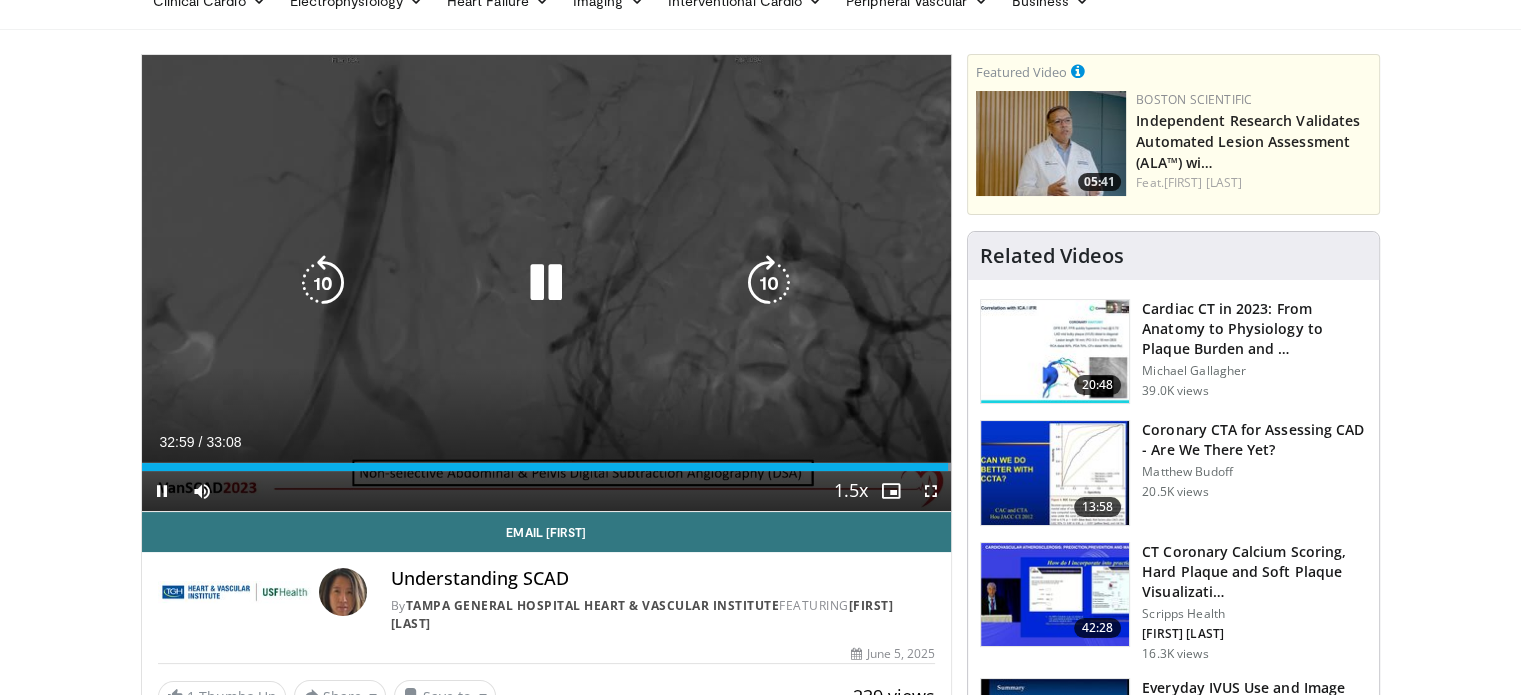 click at bounding box center [546, 283] 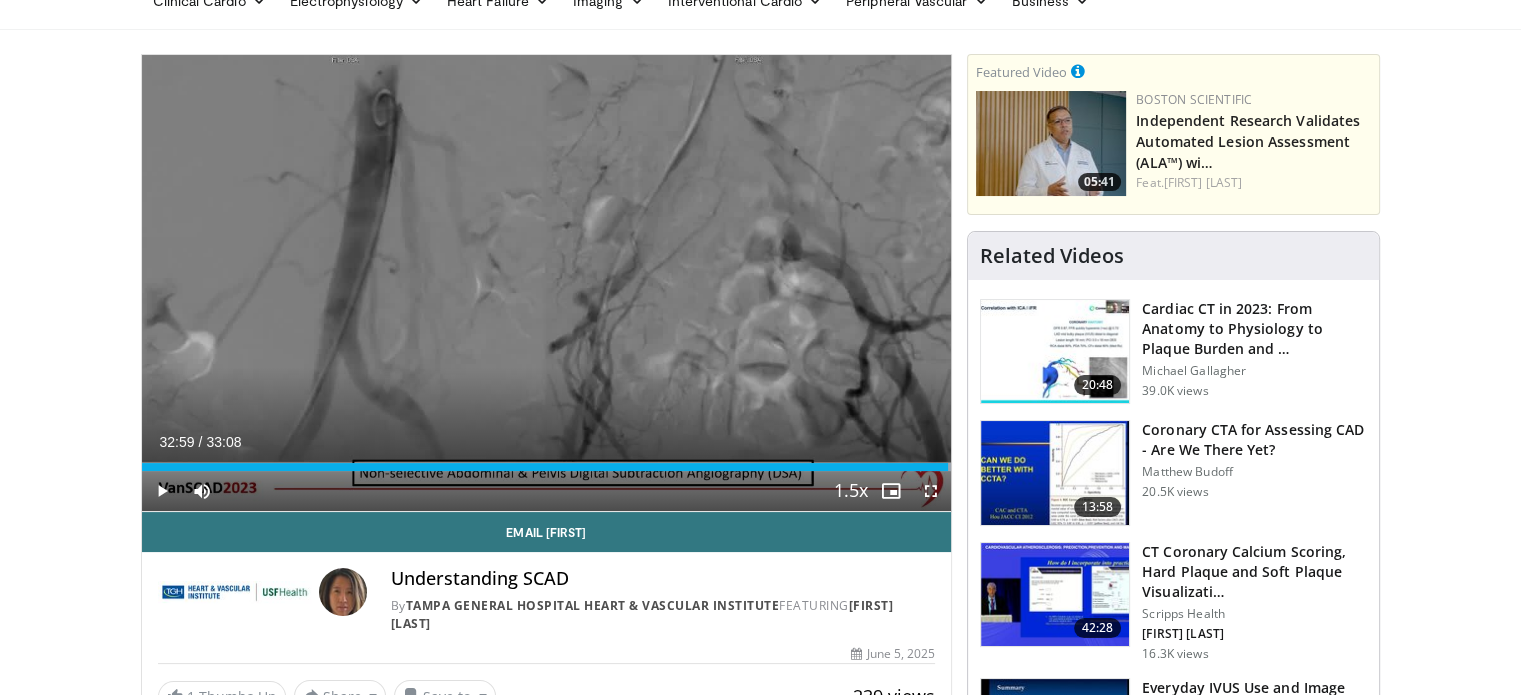 click on "10 seconds
Tap to unmute" at bounding box center (547, 283) 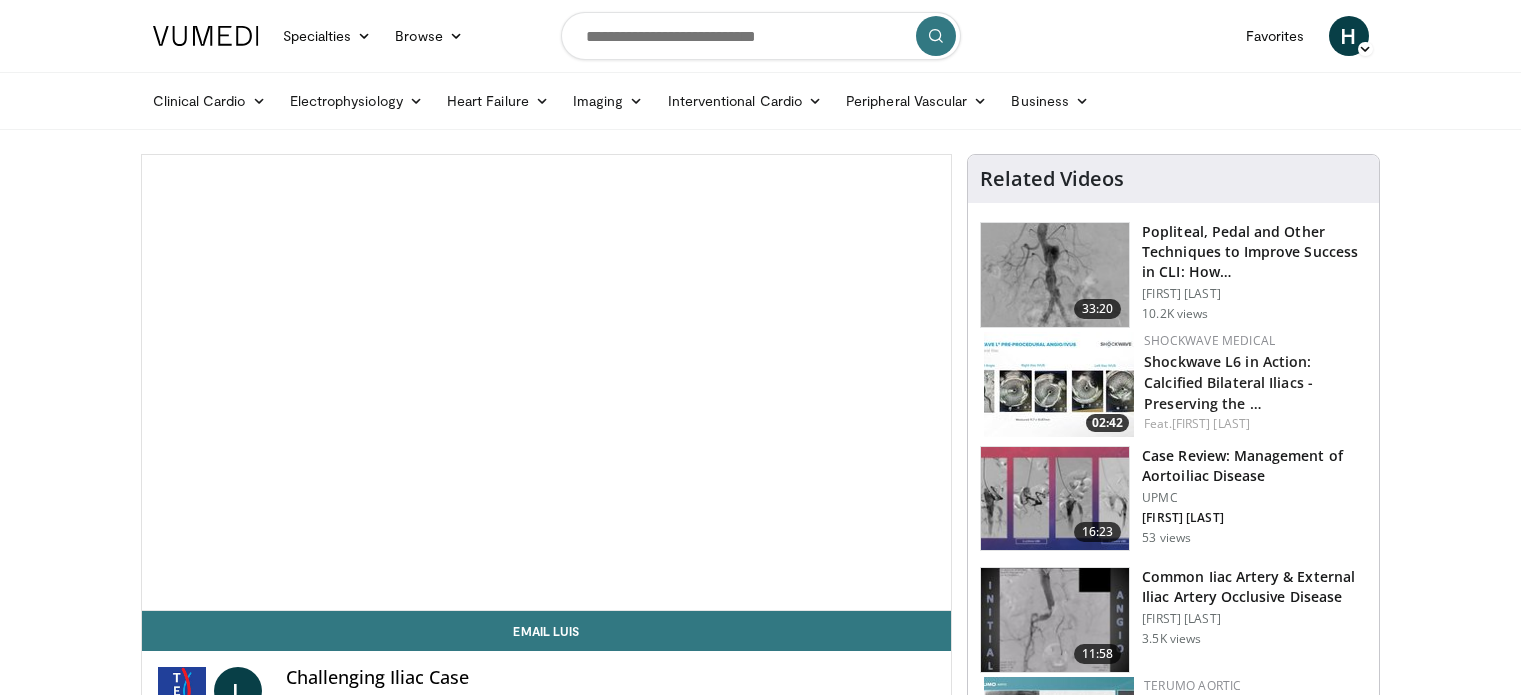 scroll, scrollTop: 0, scrollLeft: 0, axis: both 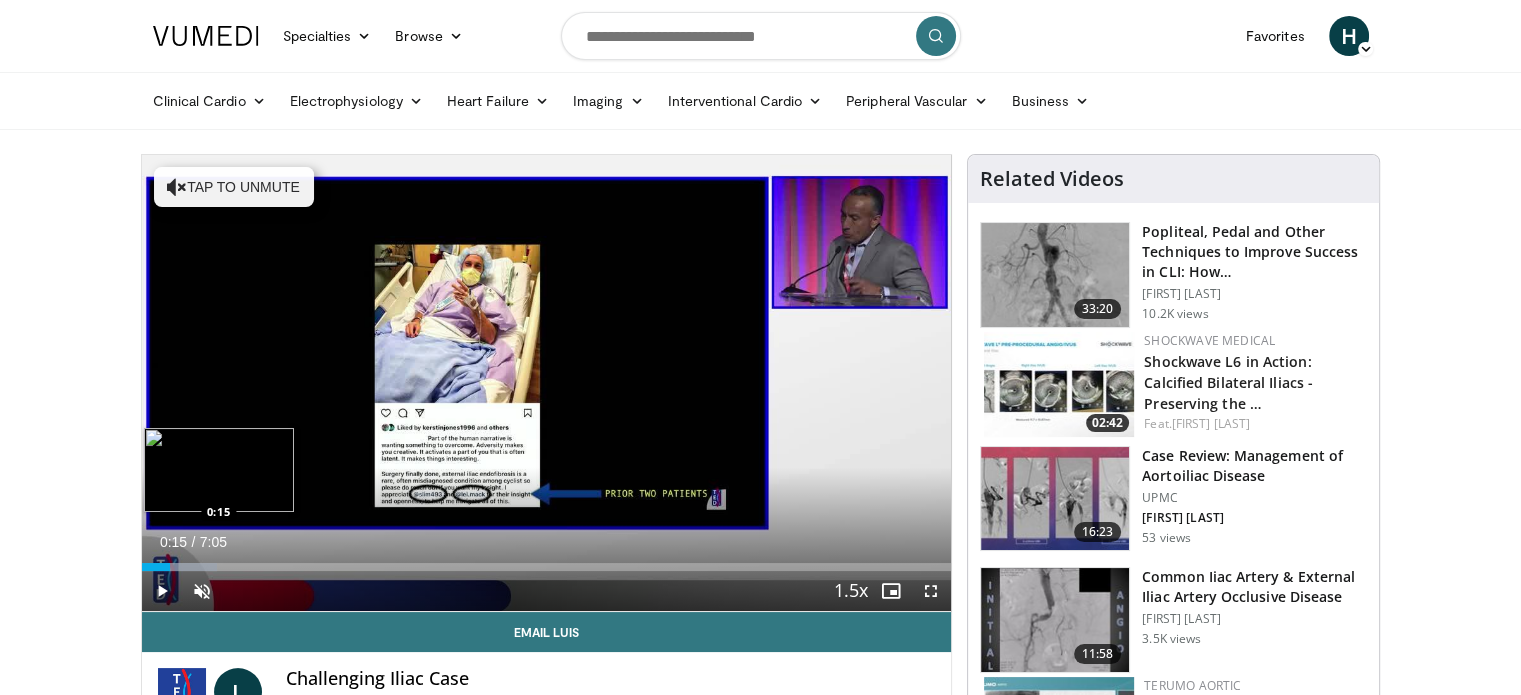 click at bounding box center (179, 567) 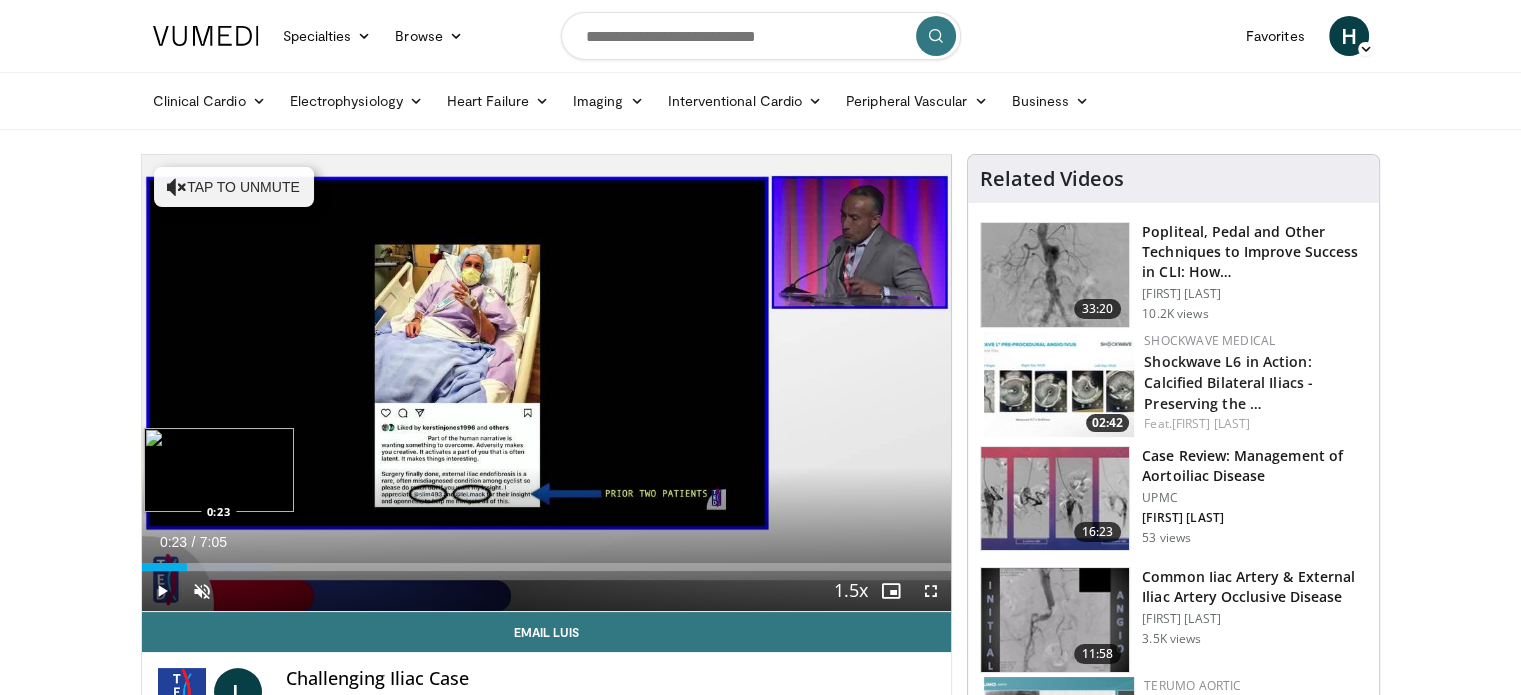 click at bounding box center (208, 567) 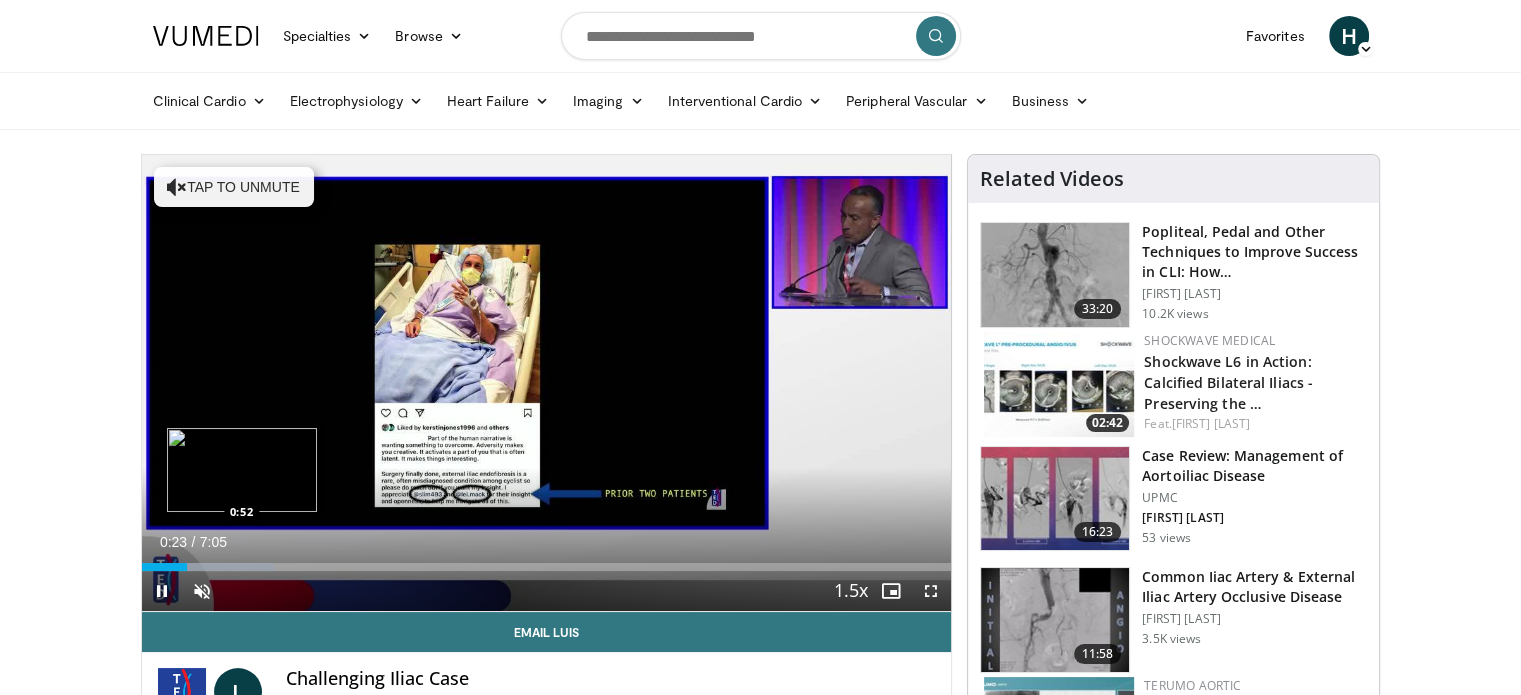 click at bounding box center (208, 567) 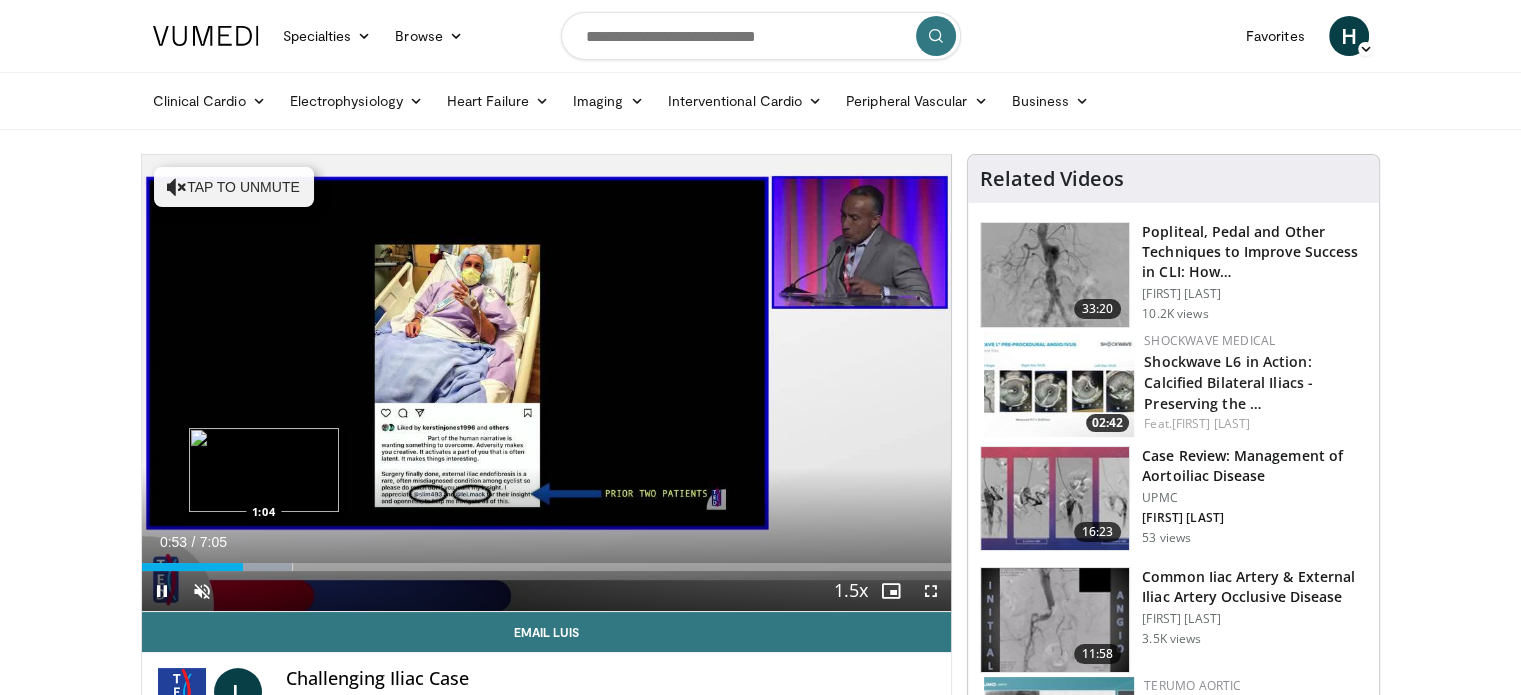 click on "Loaded :  18.65% 0:53 1:04" at bounding box center [547, 567] 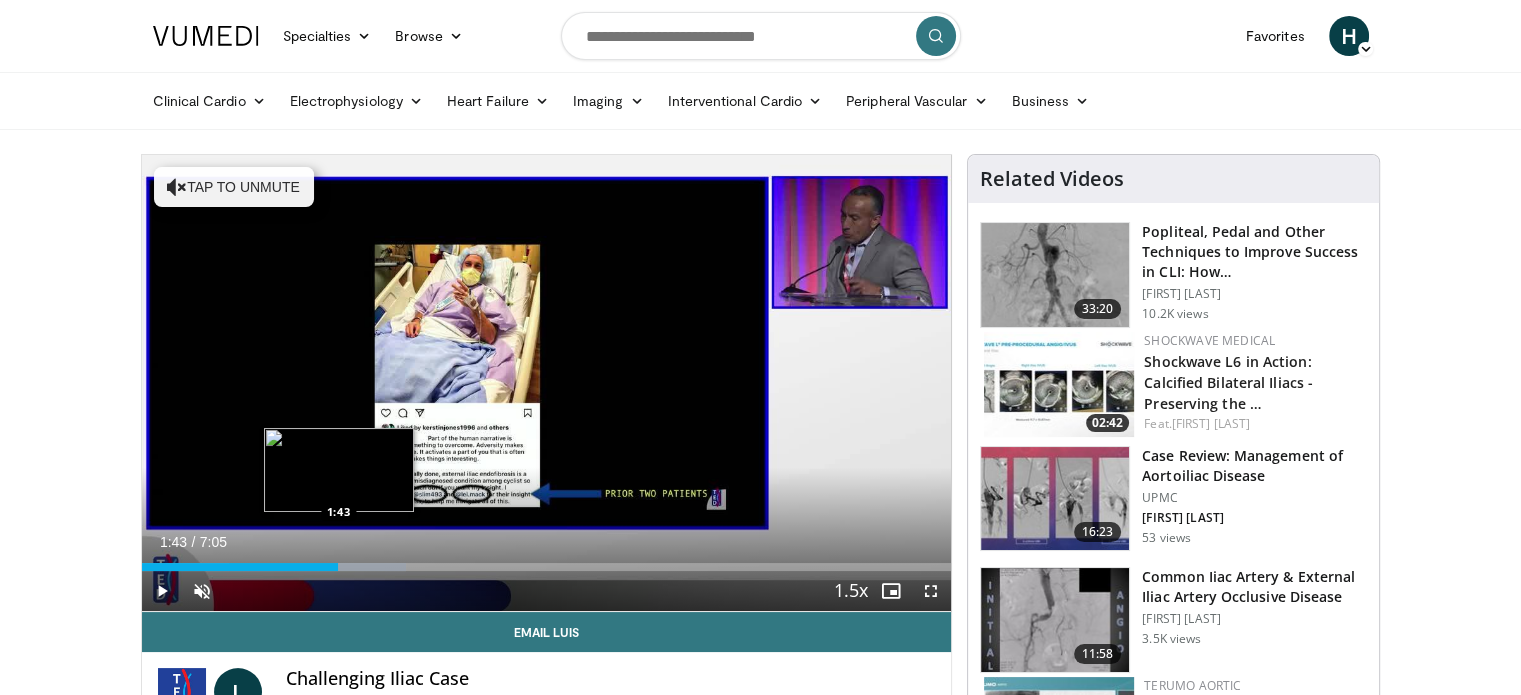 click on "Loaded :  32.65% 1:43 1:43" at bounding box center [547, 567] 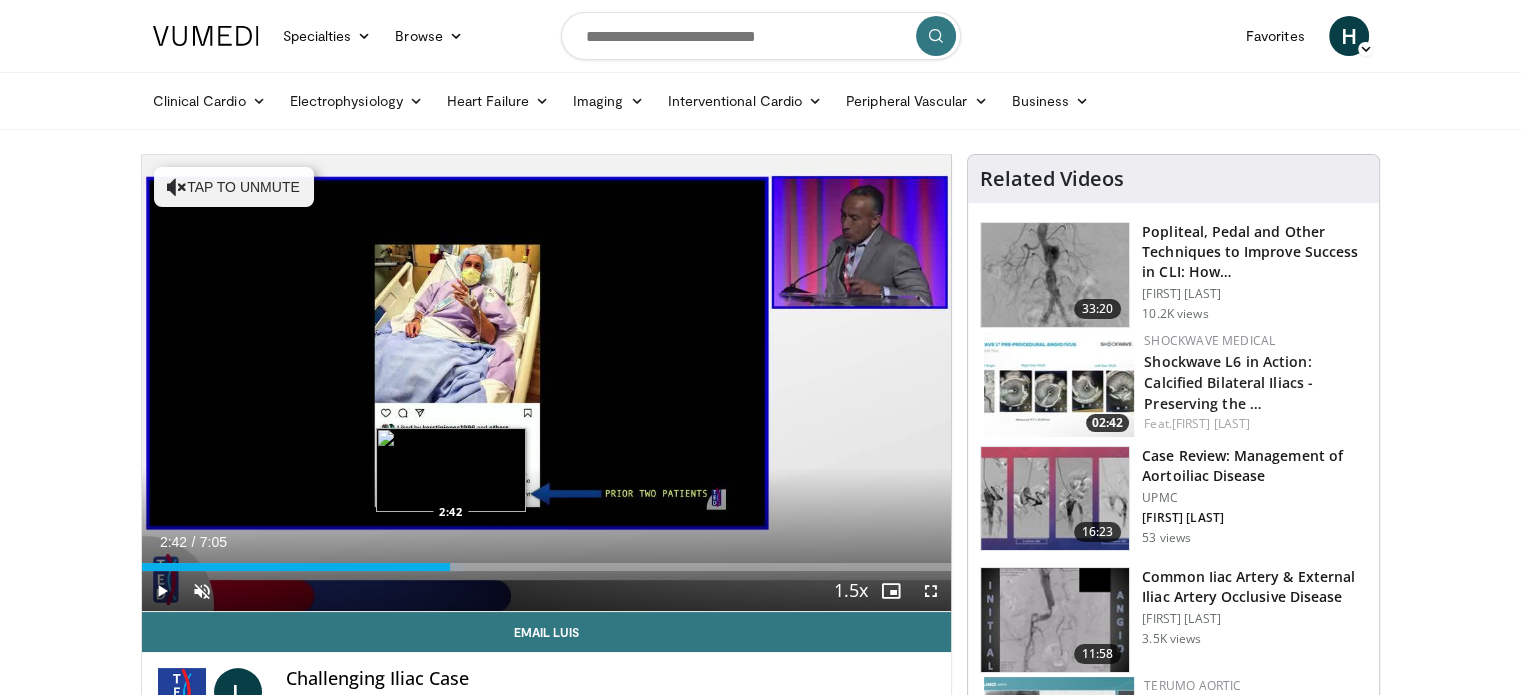 click on "Loaded :  39.66% 2:42 2:42" at bounding box center (547, 567) 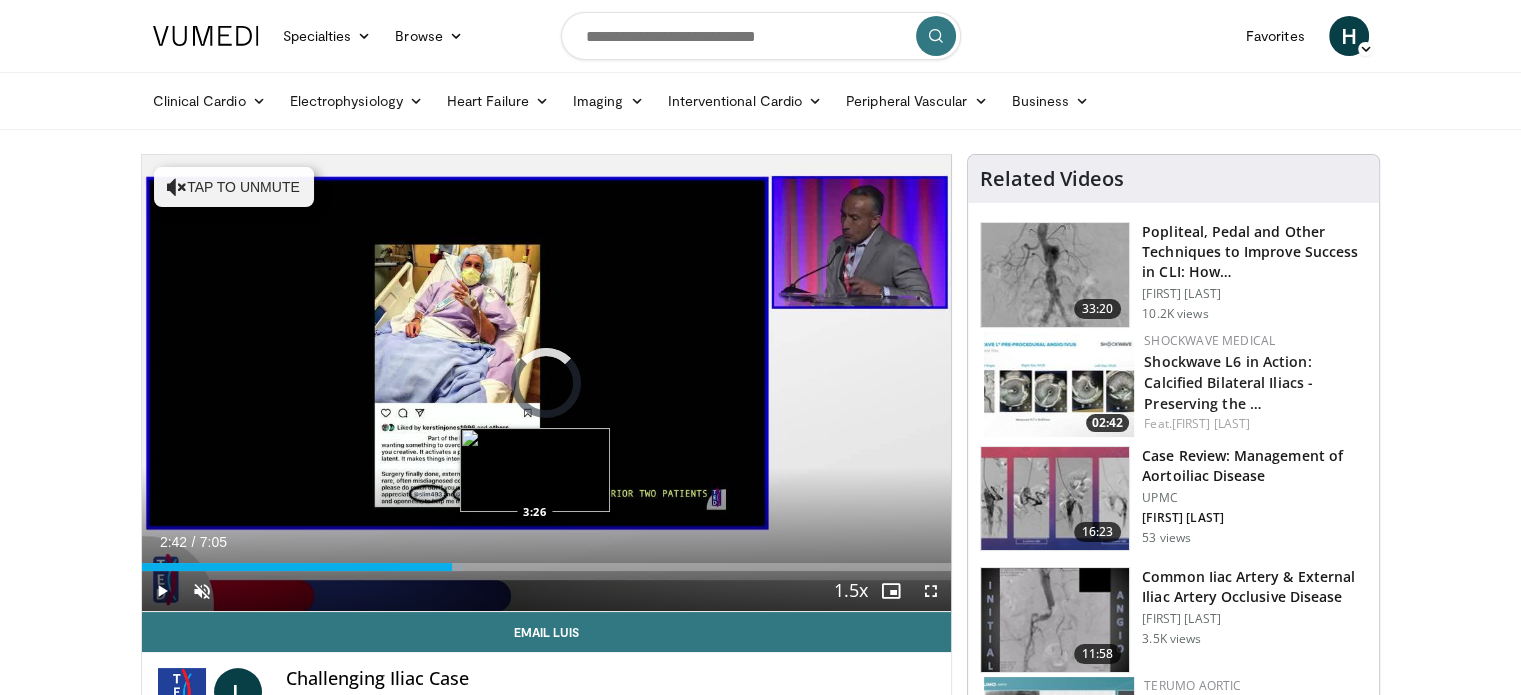 click on "Loaded :  39.66% 2:42 3:26" at bounding box center (547, 567) 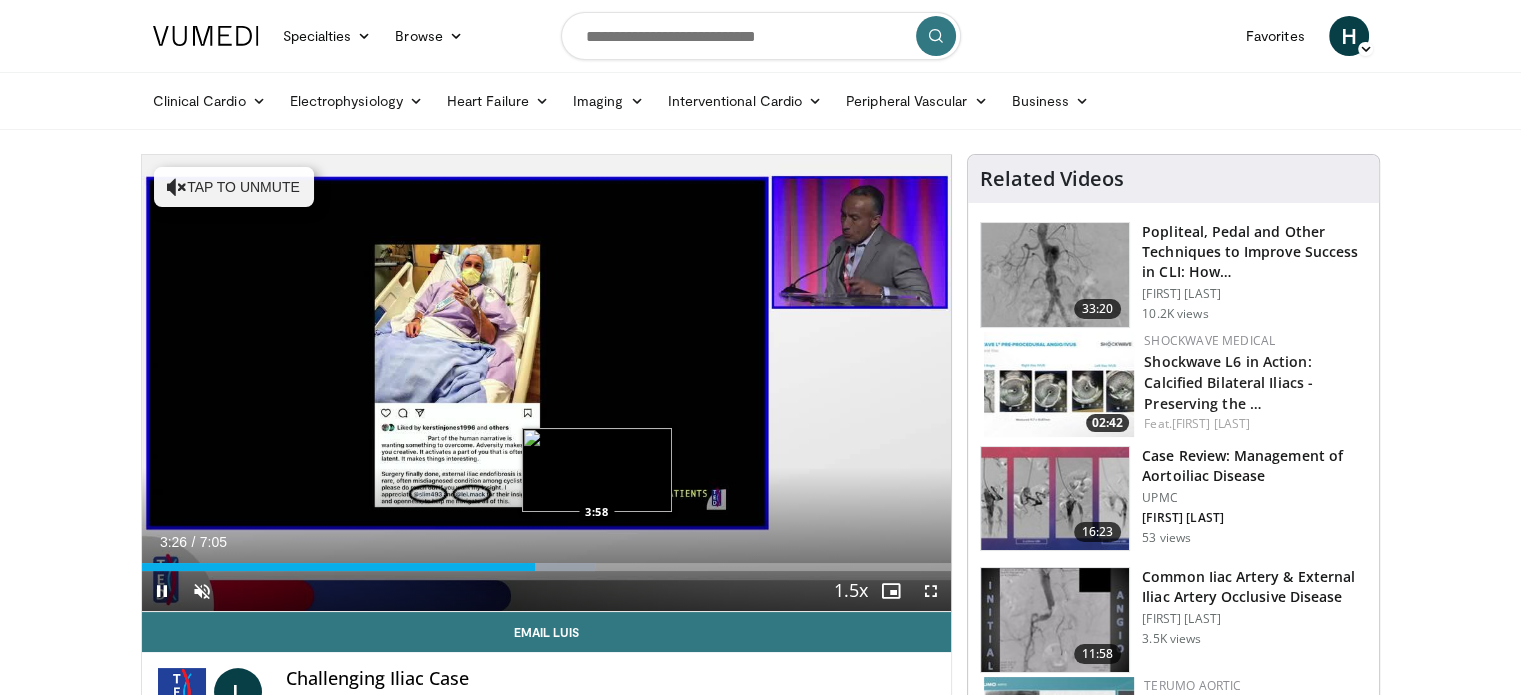 click on "Loaded :  55.99% 3:26 3:58" at bounding box center (547, 561) 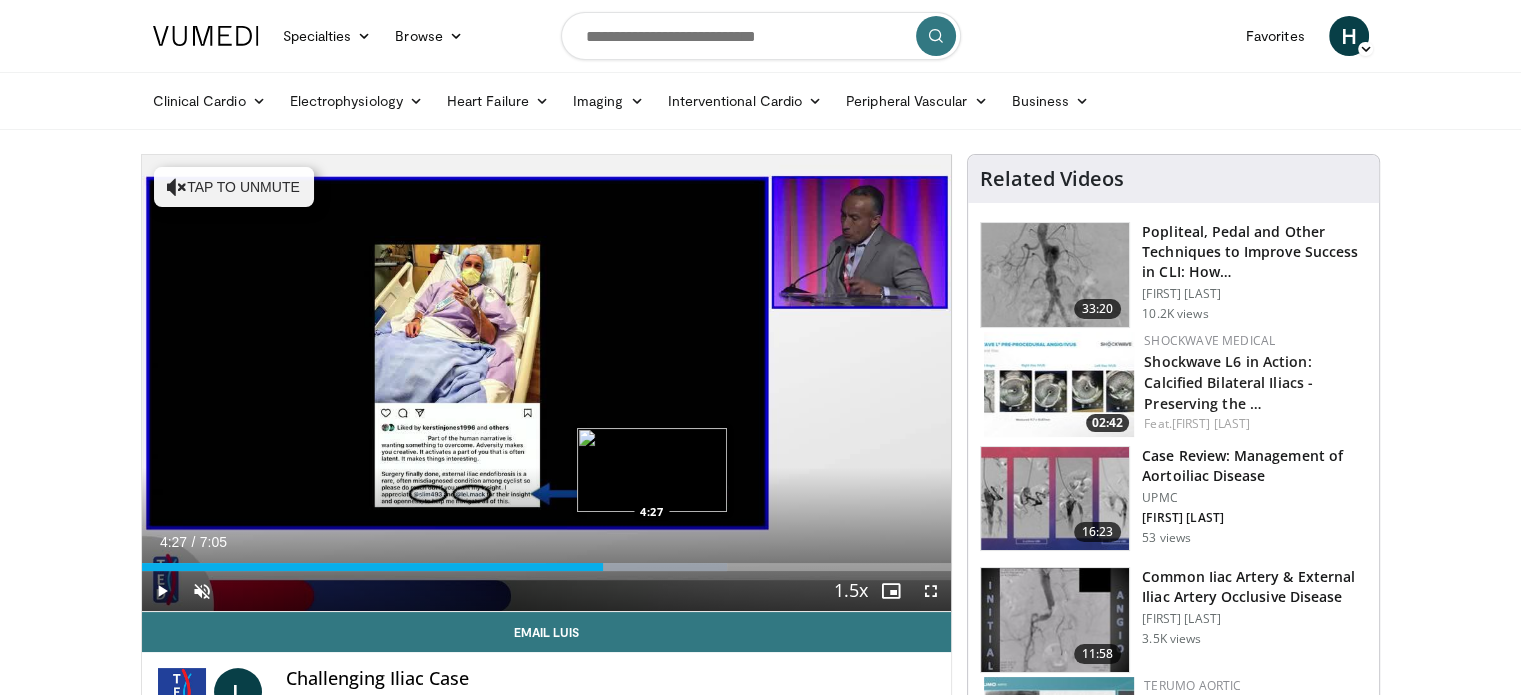 click at bounding box center (636, 567) 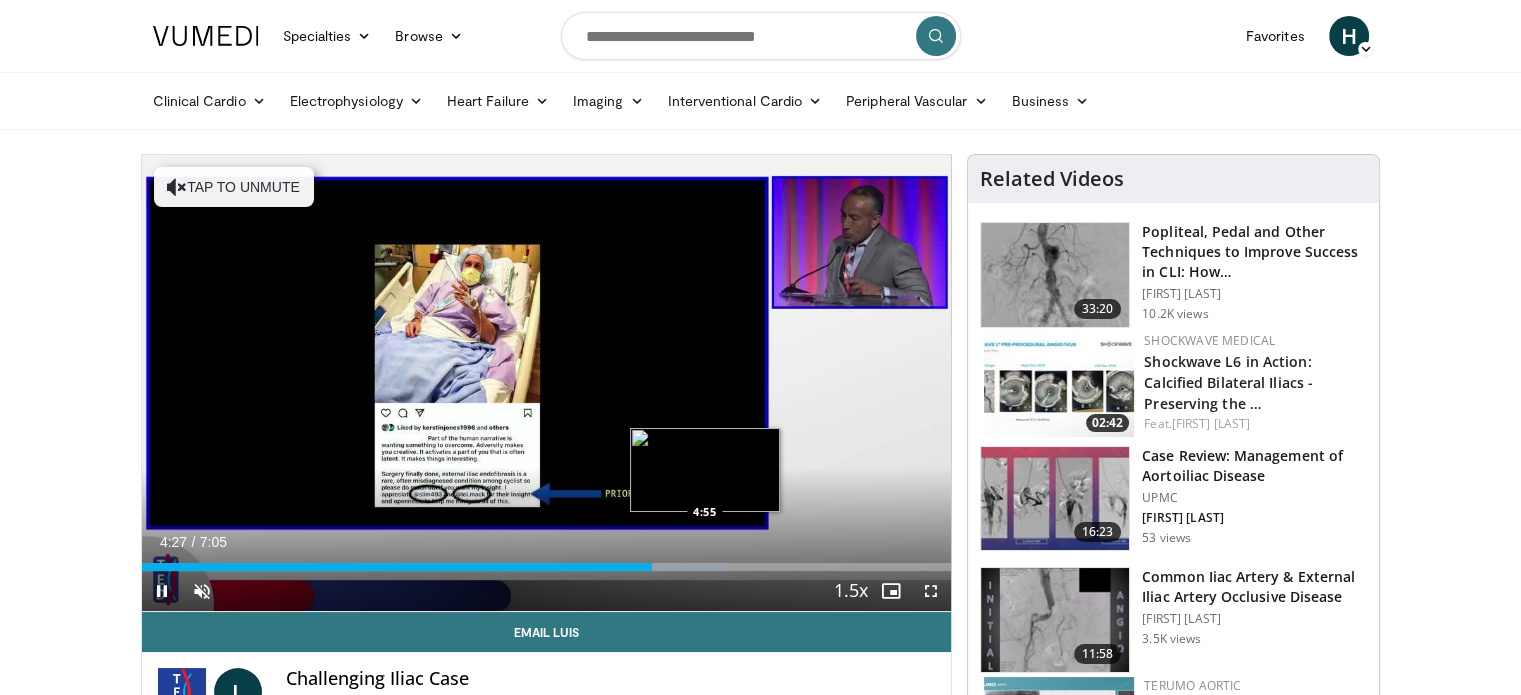 click at bounding box center [661, 567] 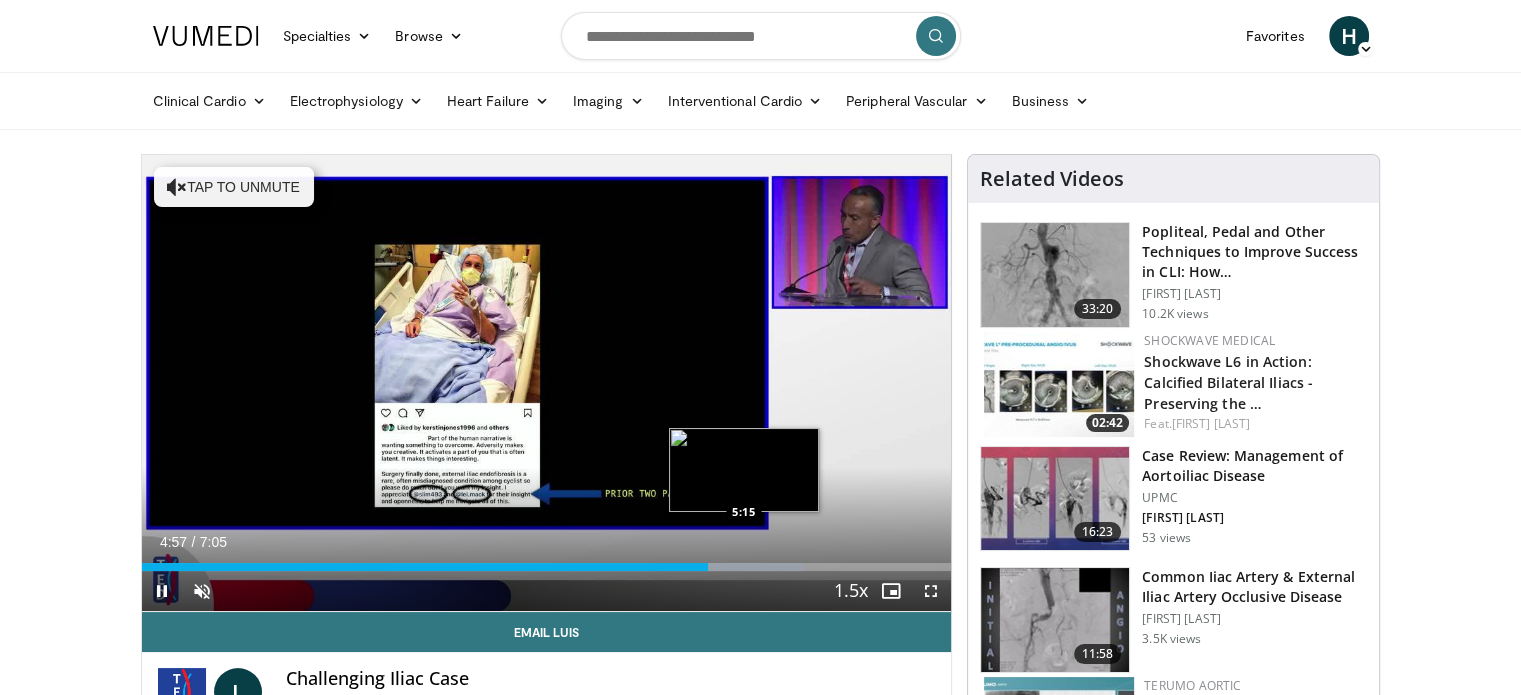 click on "Loaded :  81.66% 4:57 5:15" at bounding box center [547, 567] 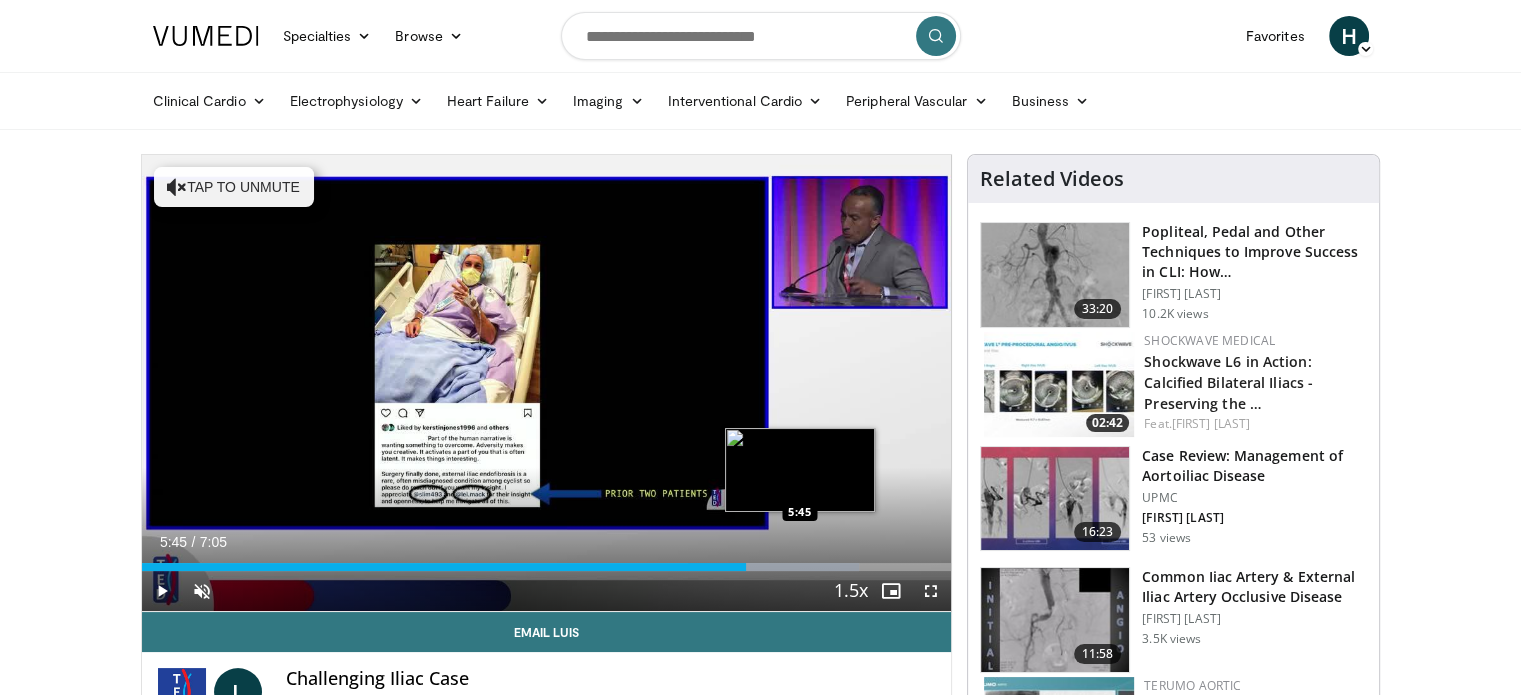 click at bounding box center (774, 567) 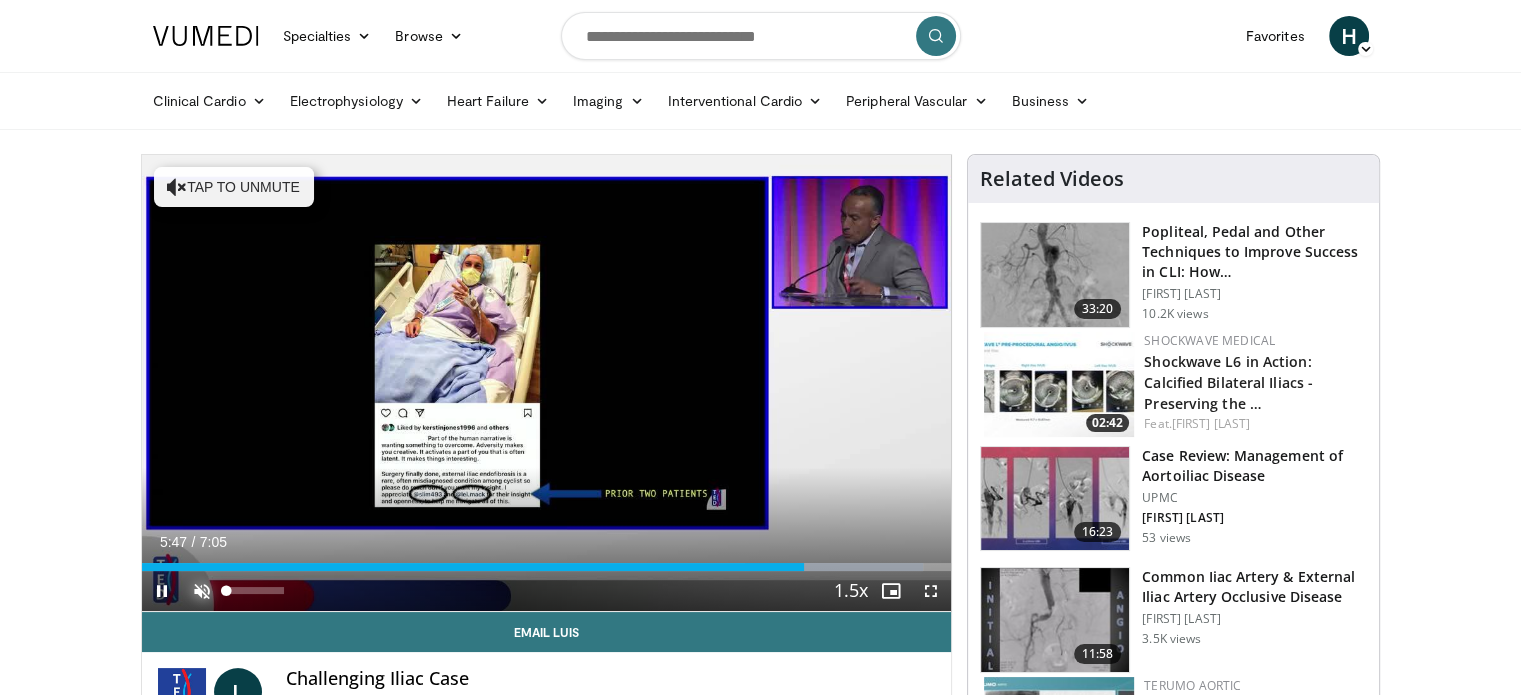 click at bounding box center (202, 591) 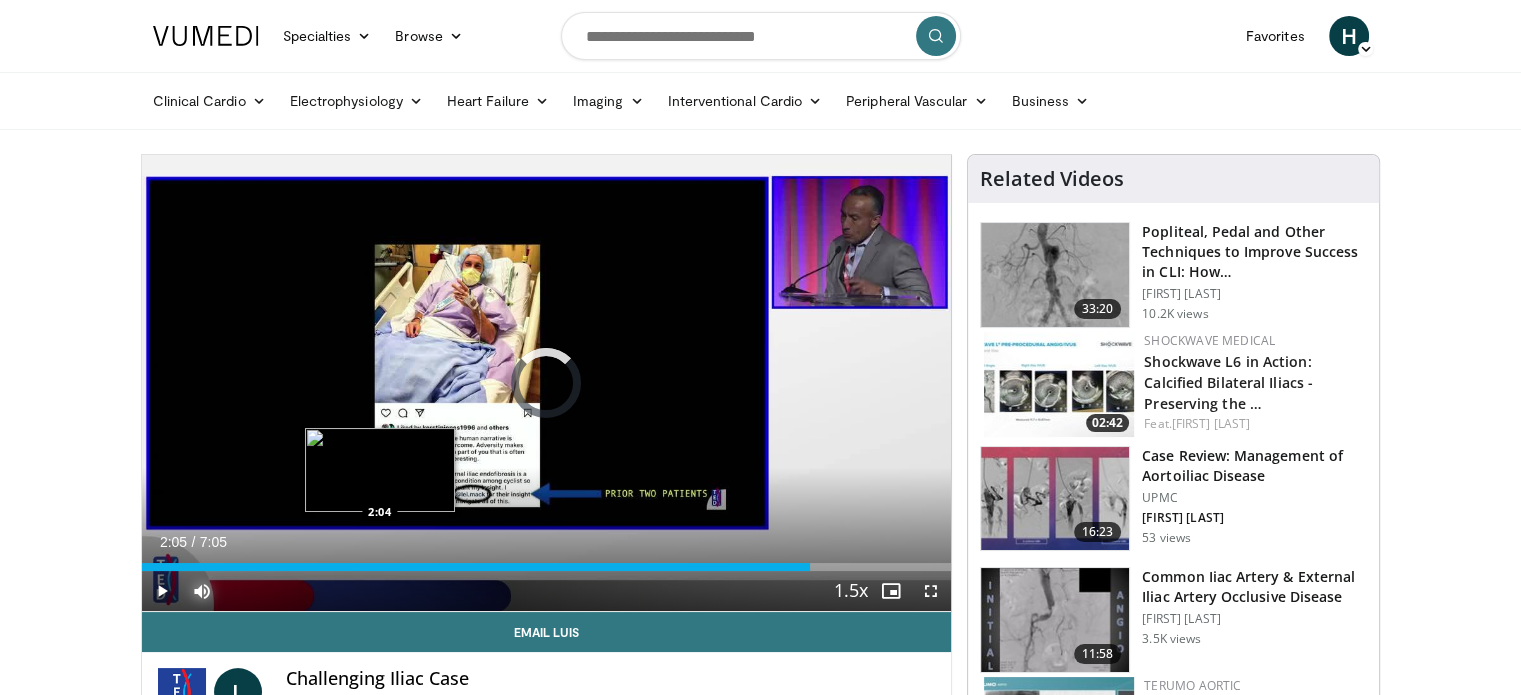 click on "2:05" at bounding box center (476, 567) 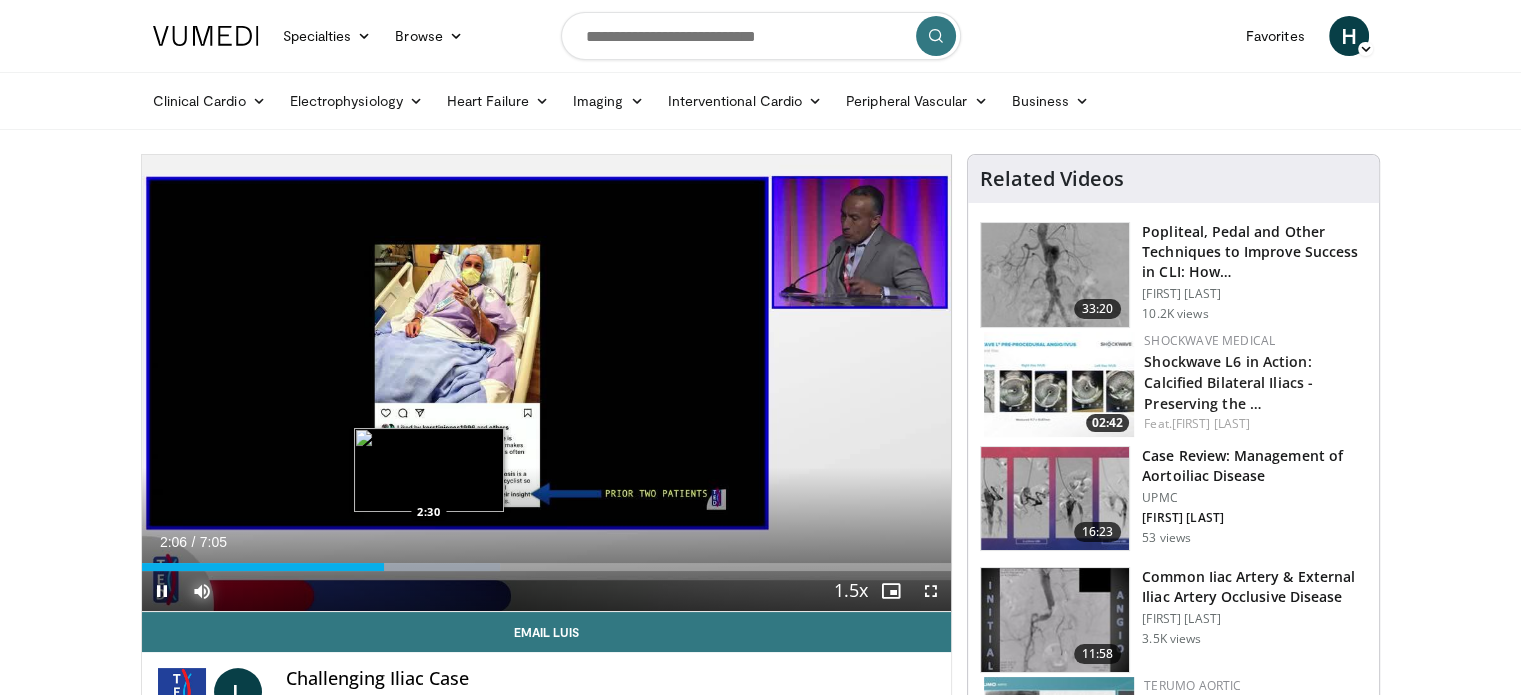 click on "Loaded :  44.32% 2:07 2:30" at bounding box center [547, 567] 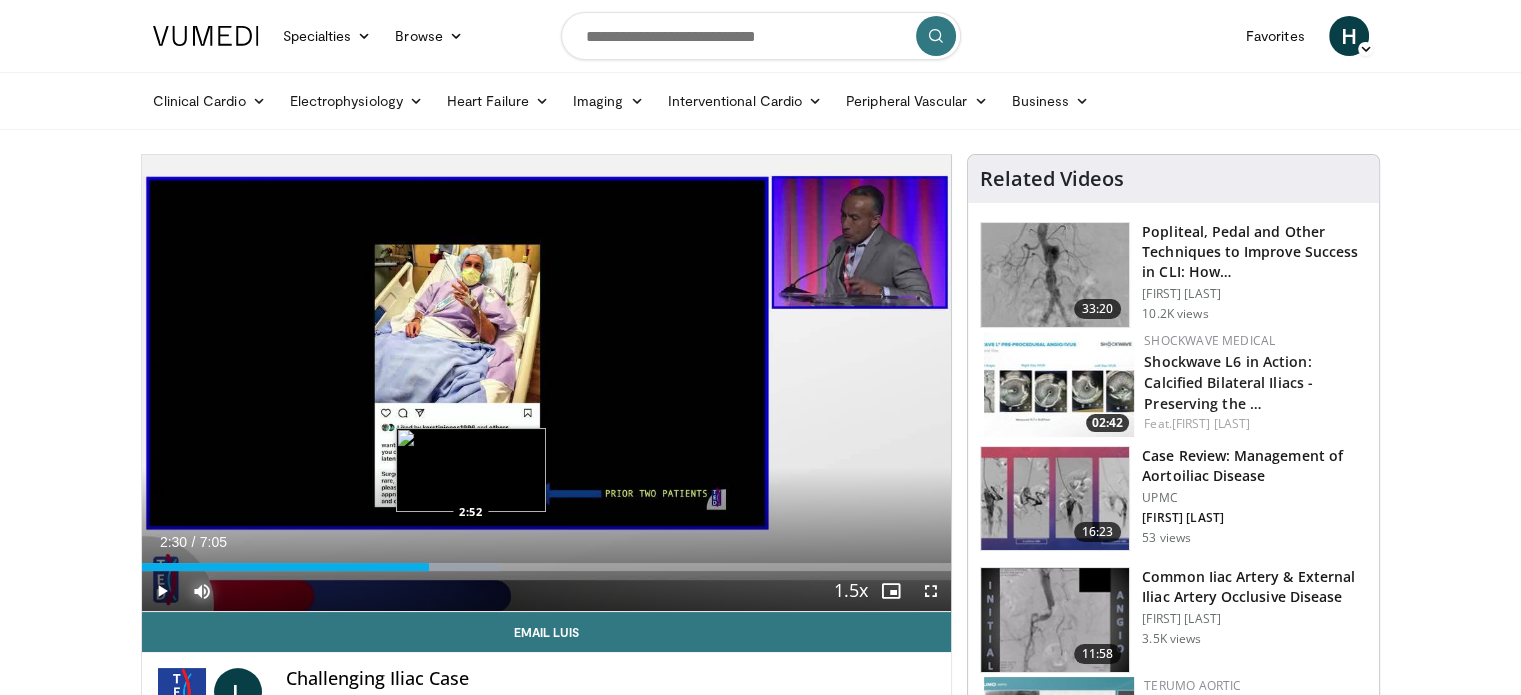 click on "Loaded :  44.32% 2:31 2:52" at bounding box center [547, 567] 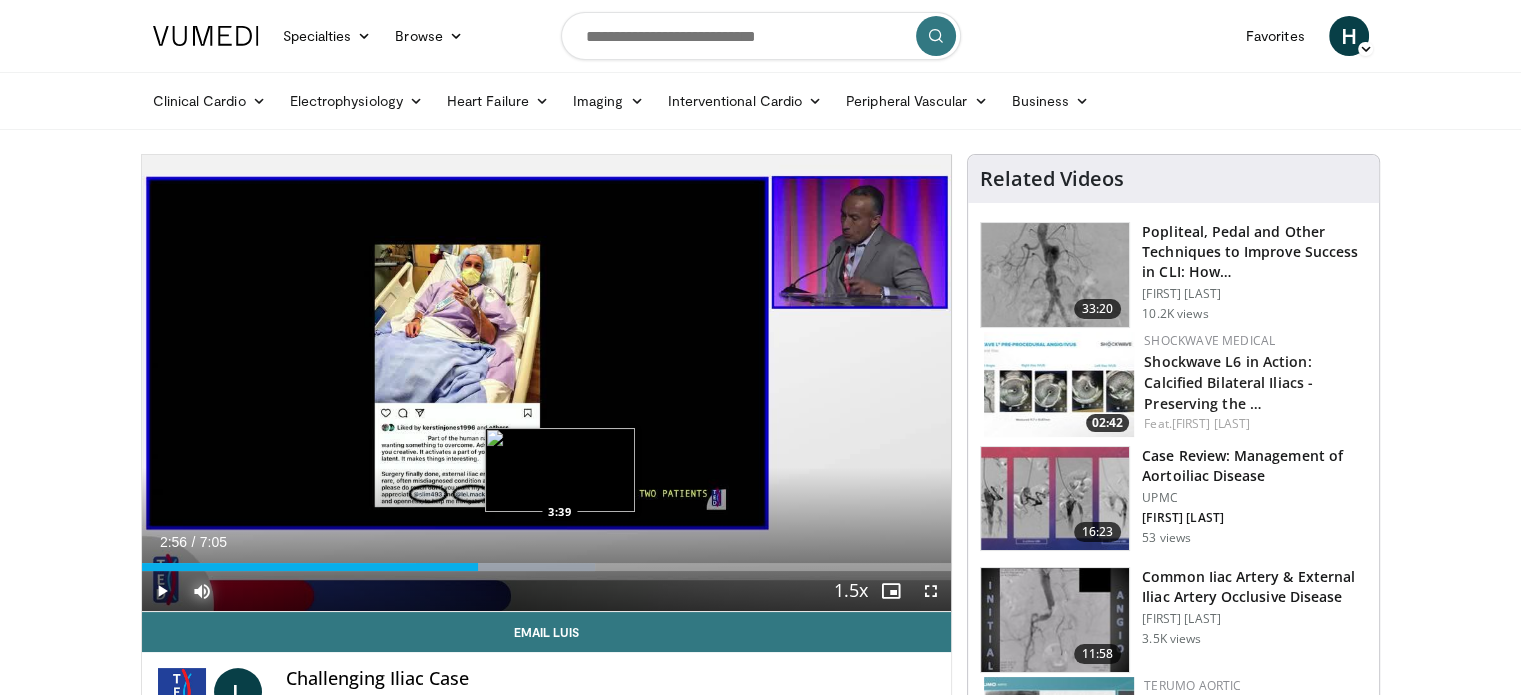 click at bounding box center (505, 567) 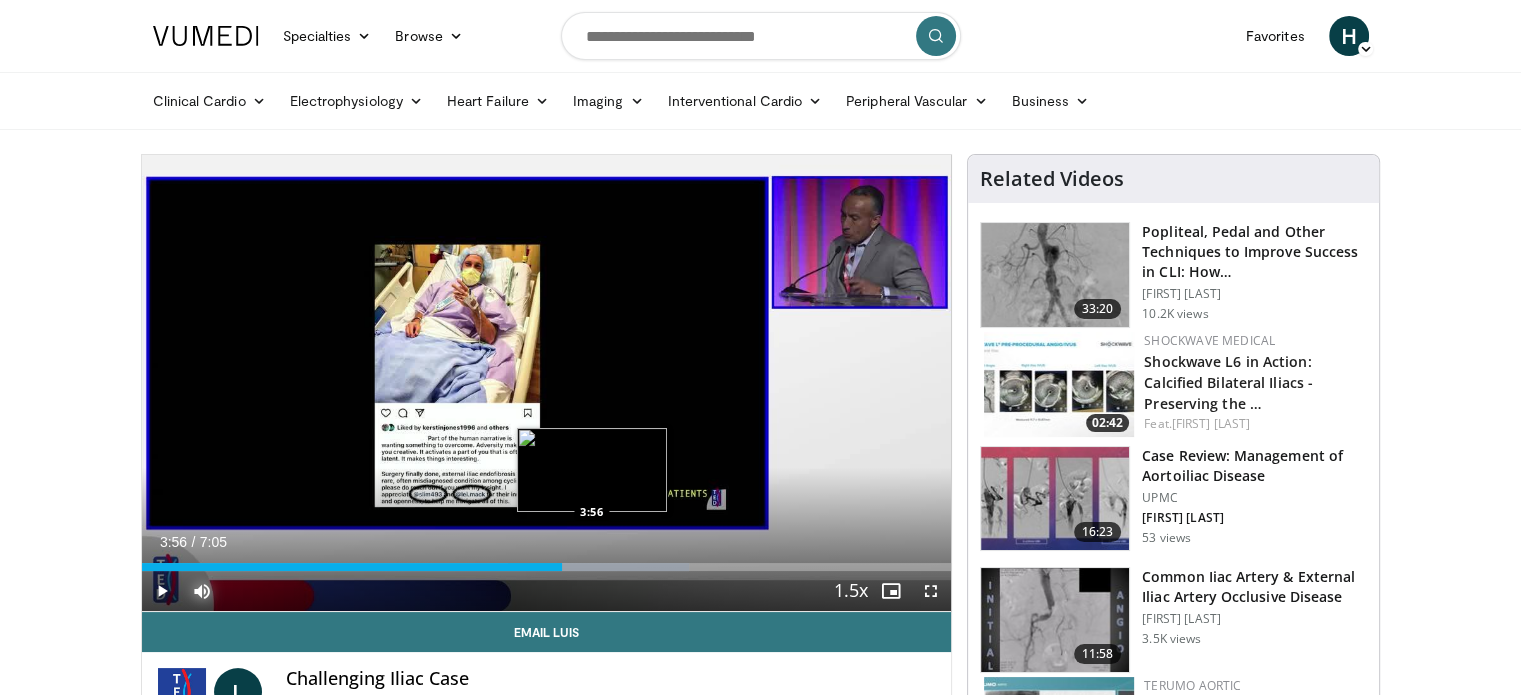 click on "Loaded :  67.66% 3:40 3:56" at bounding box center (547, 567) 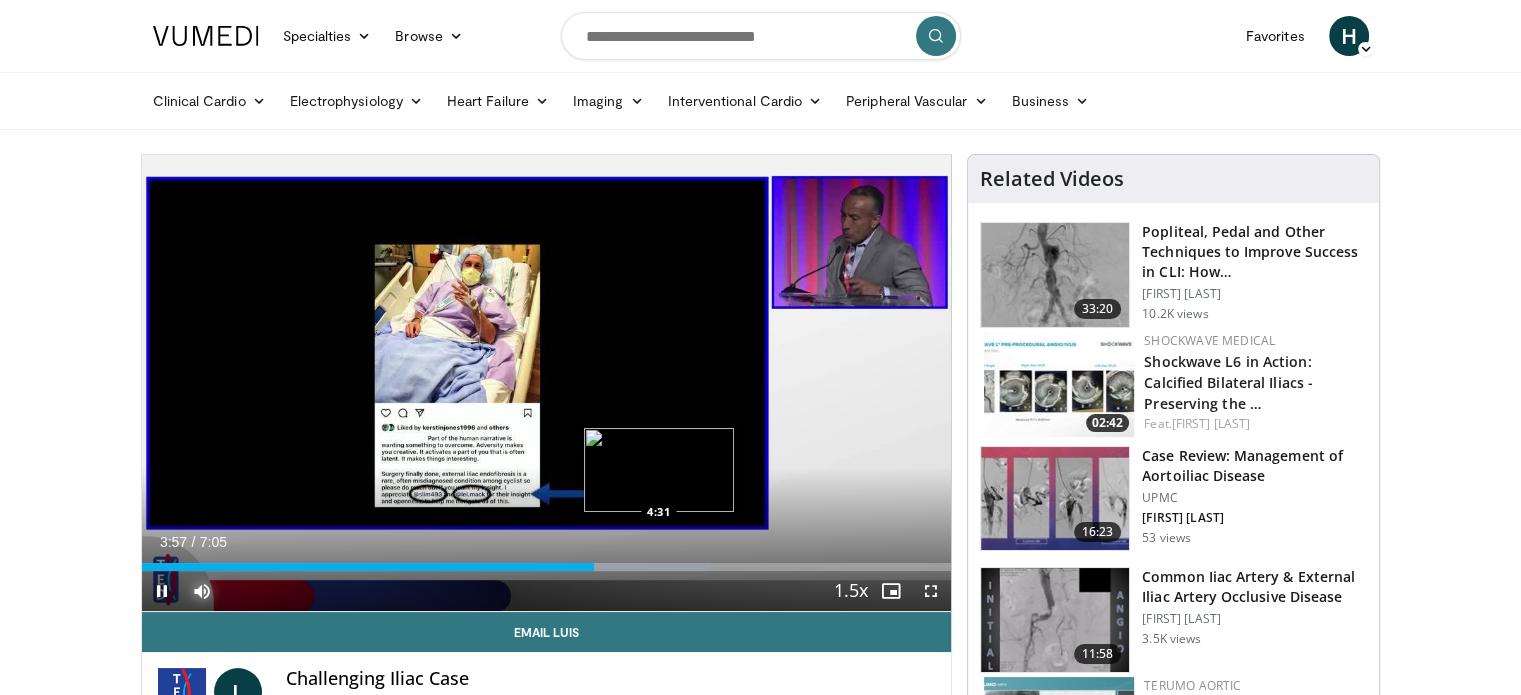 click at bounding box center (660, 567) 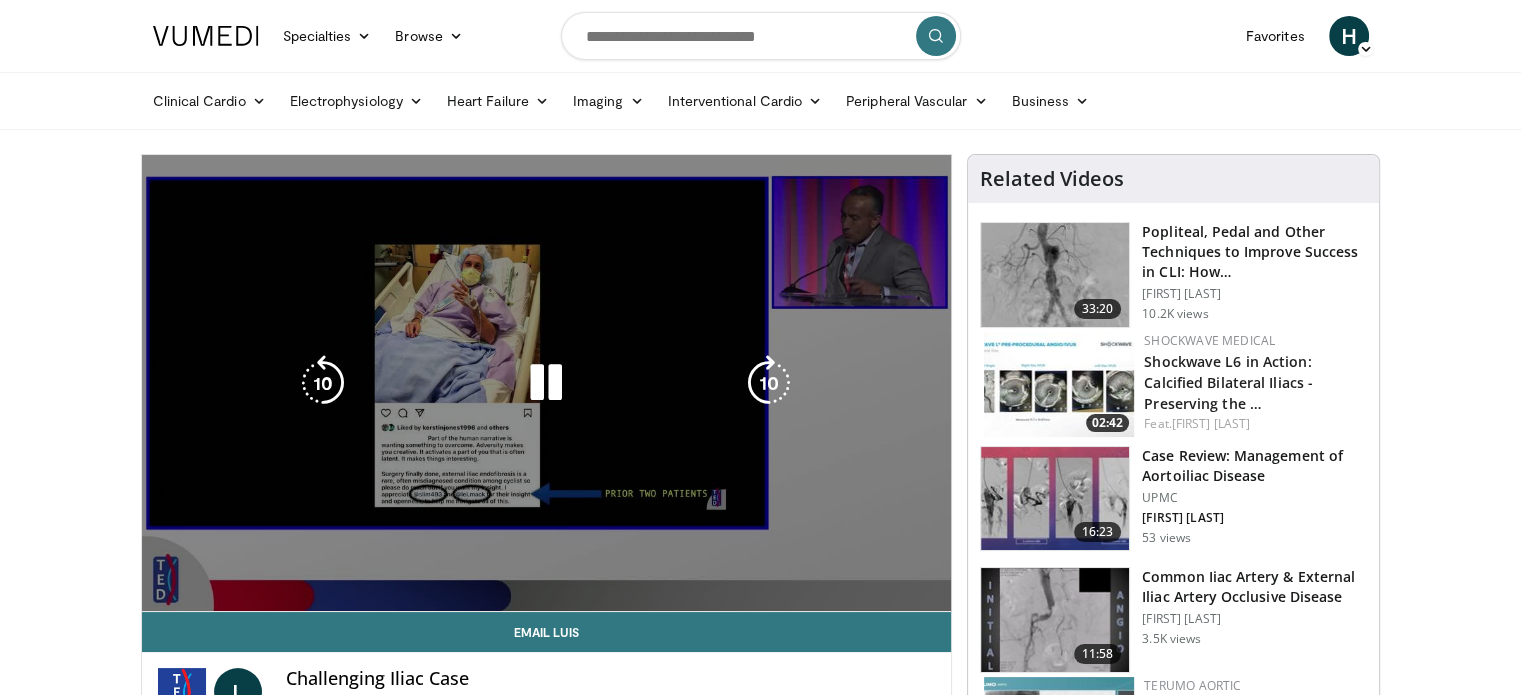 click on "**********" at bounding box center [547, 383] 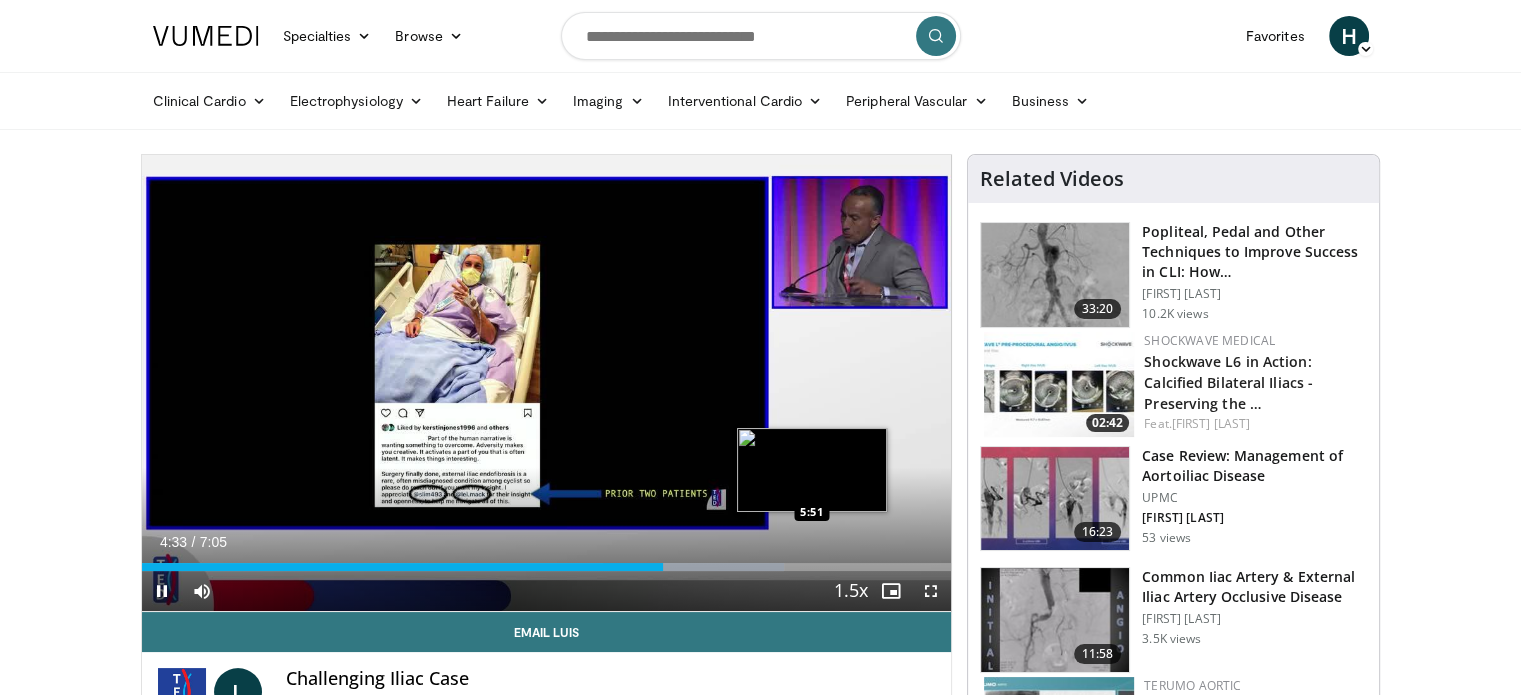 click on "Loaded :  79.33% 4:33 5:51" at bounding box center [547, 567] 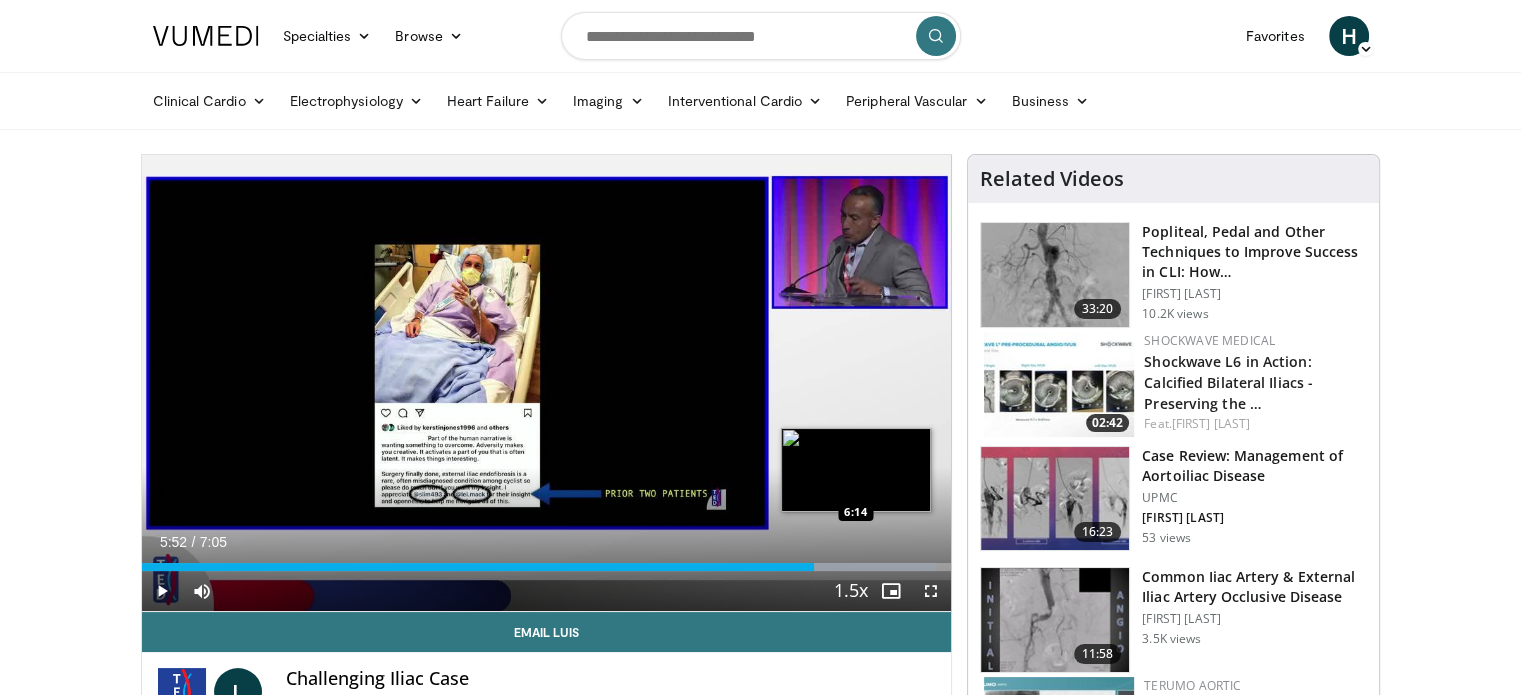 click on "Loaded :  98.00% 5:52 6:14" at bounding box center (547, 567) 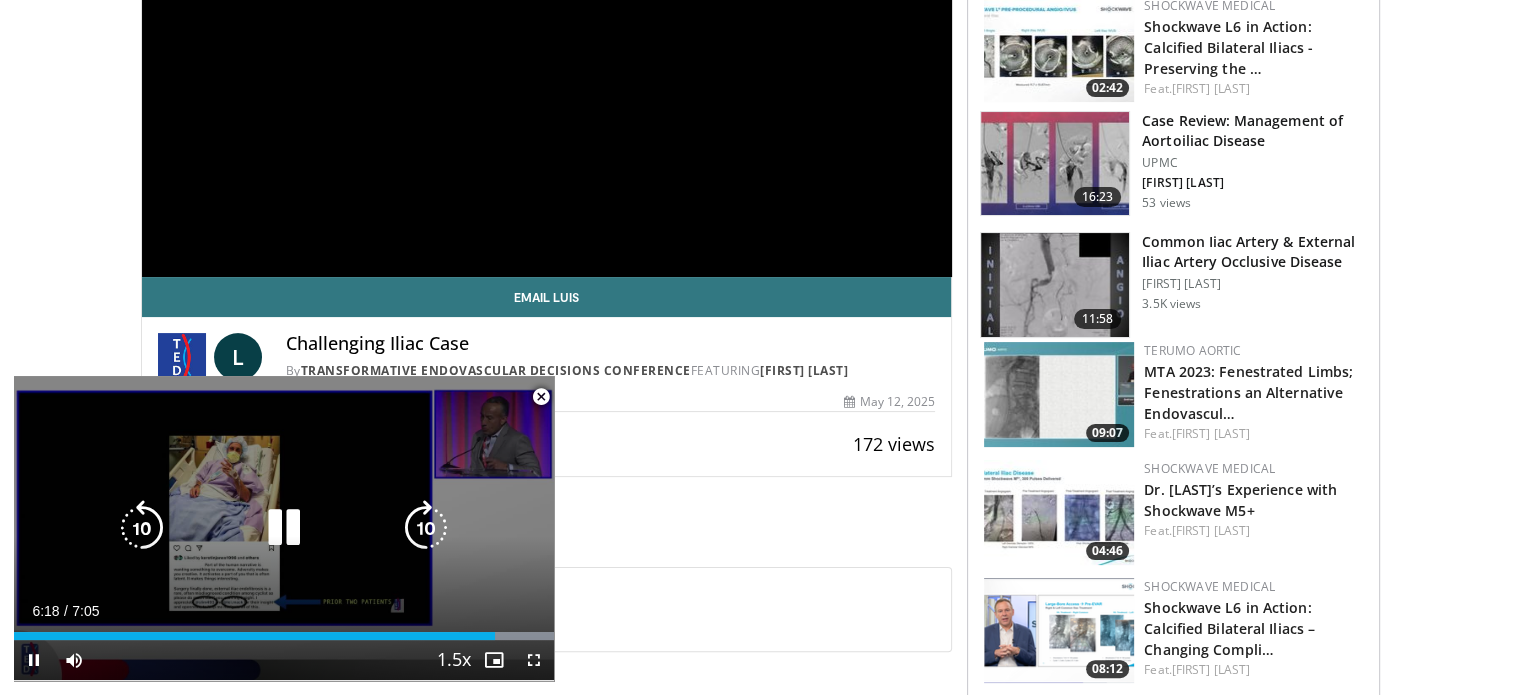 scroll, scrollTop: 400, scrollLeft: 0, axis: vertical 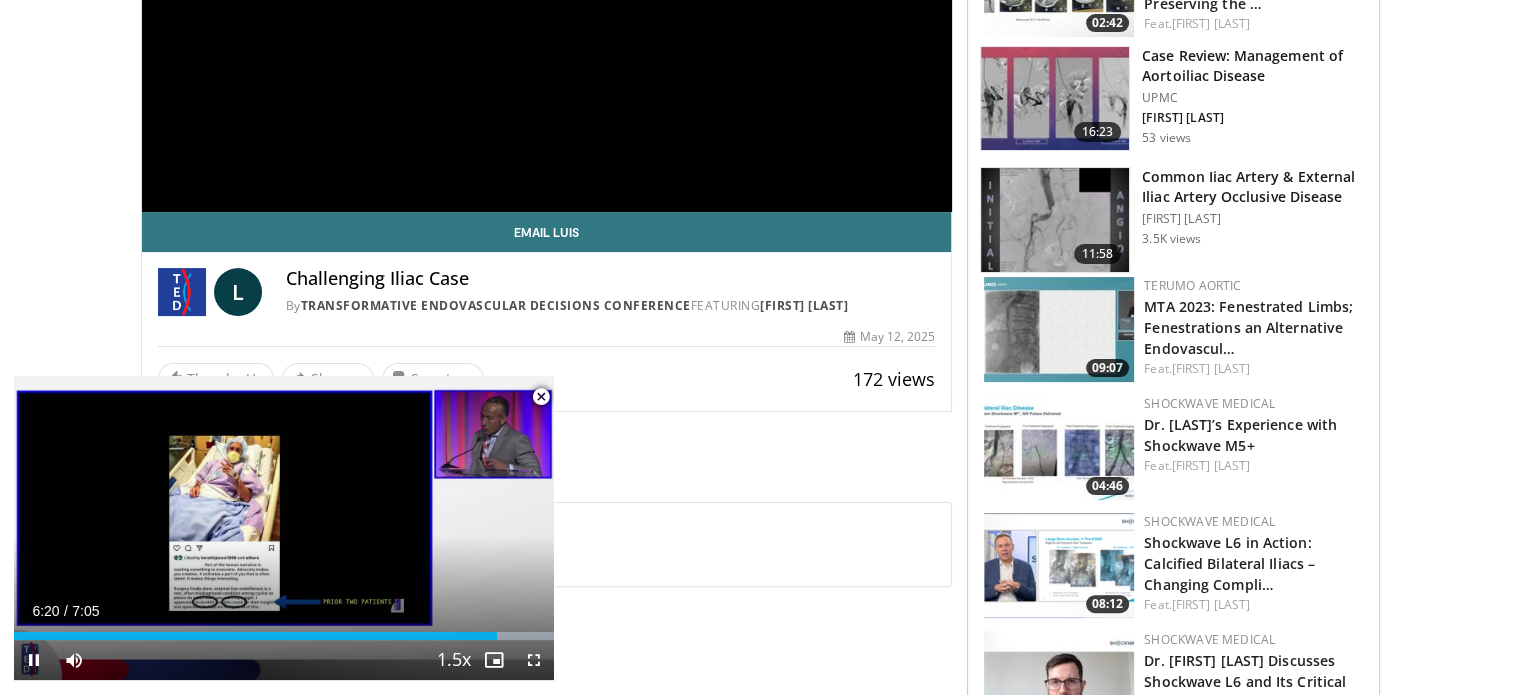 click at bounding box center [541, 397] 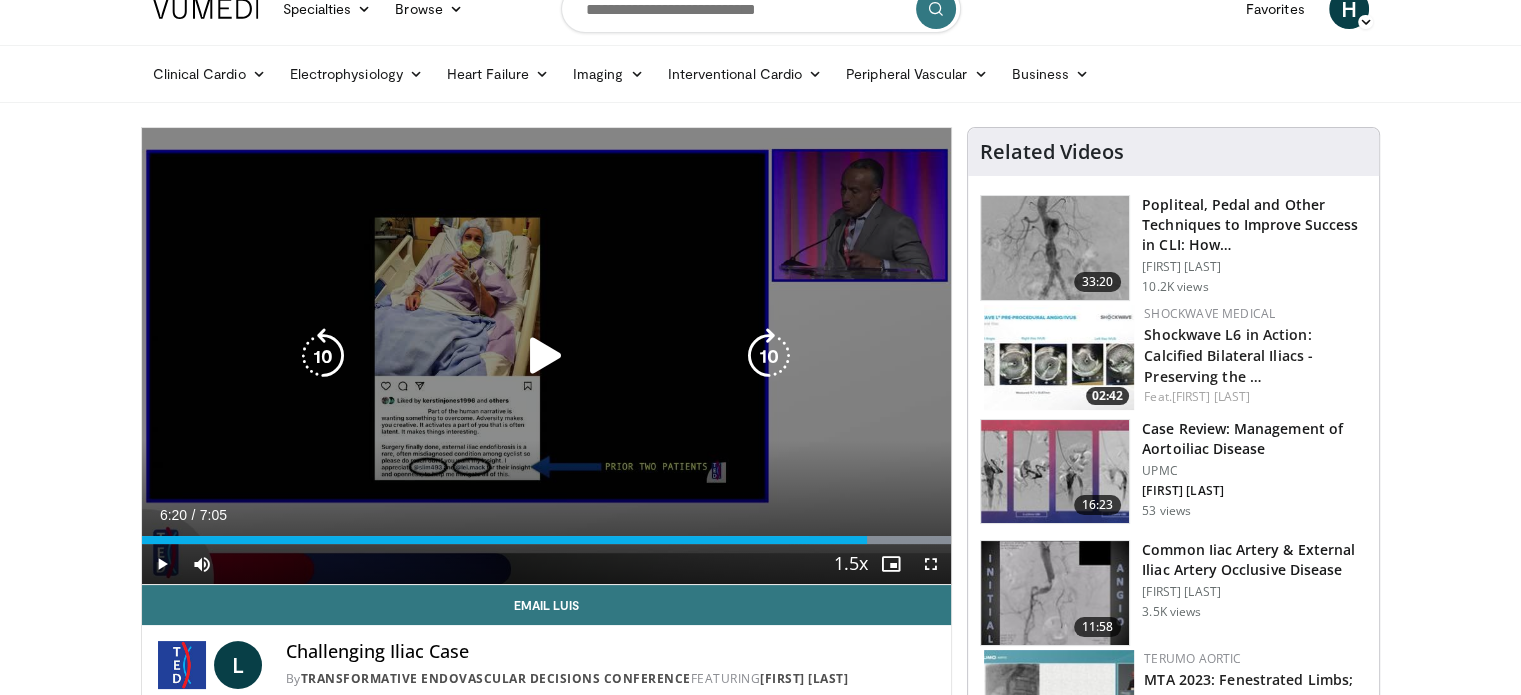 scroll, scrollTop: 0, scrollLeft: 0, axis: both 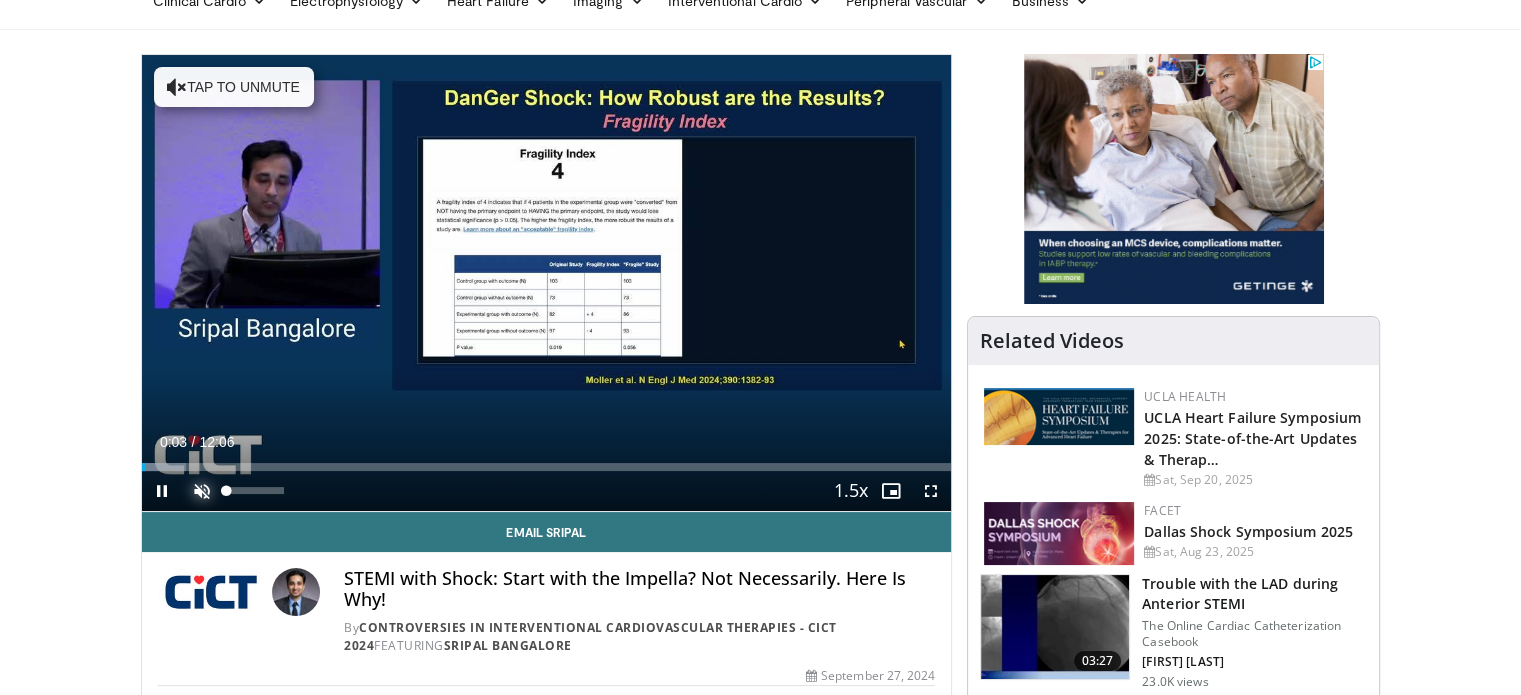click at bounding box center [202, 491] 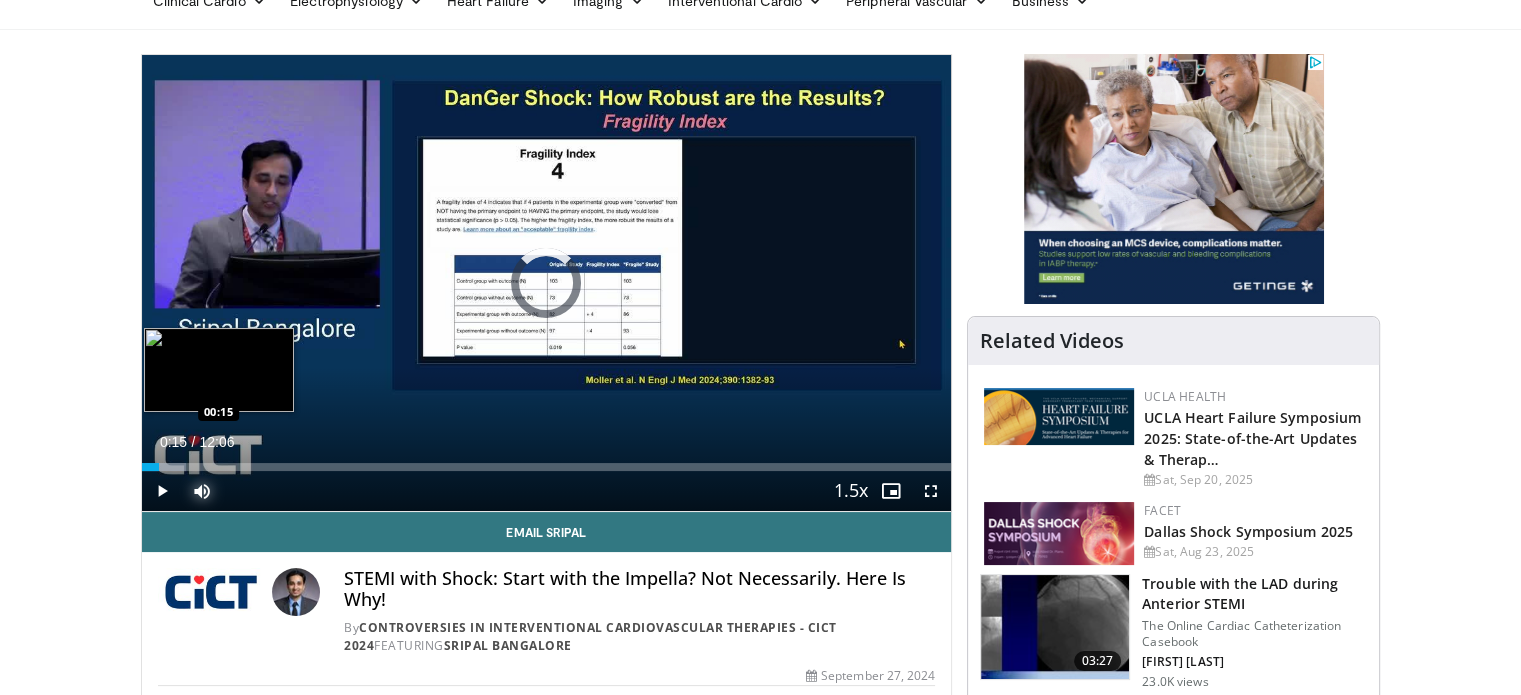 click at bounding box center (164, 467) 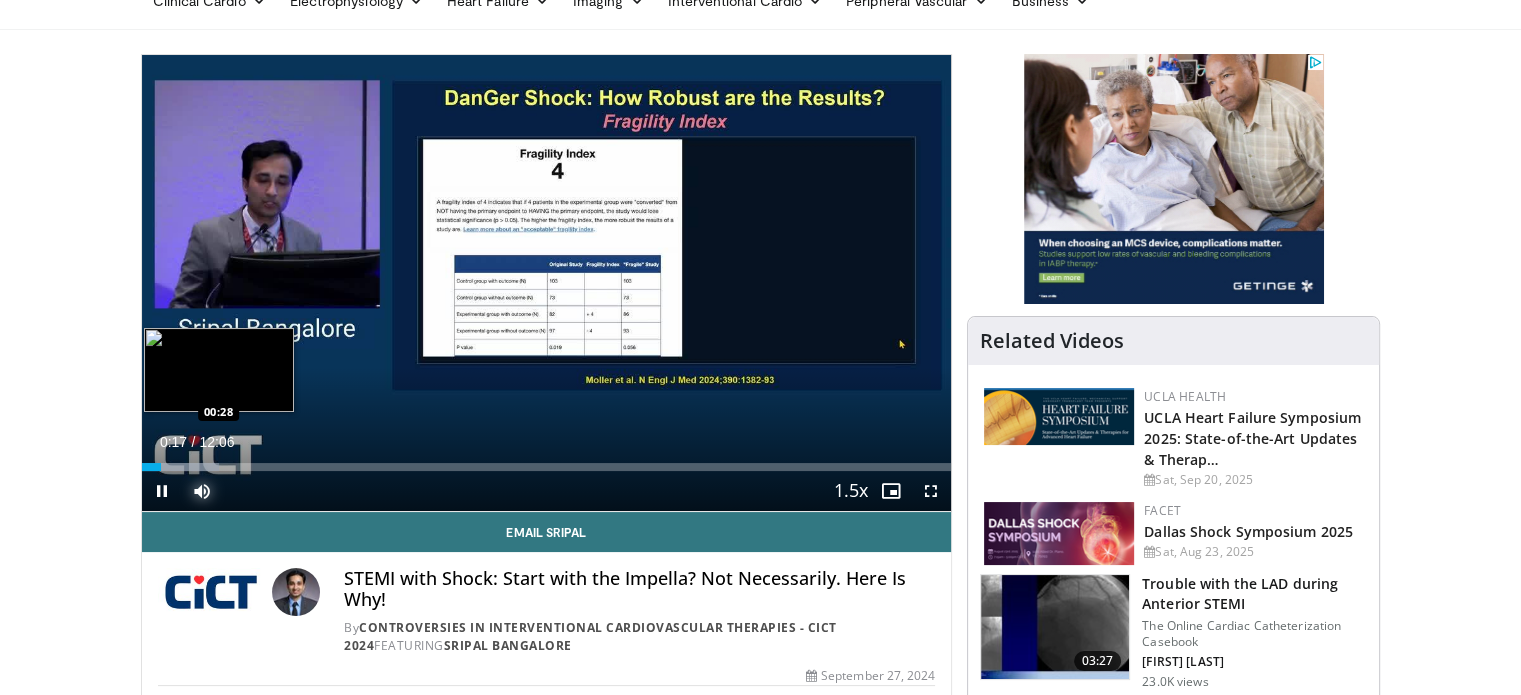 click at bounding box center [180, 467] 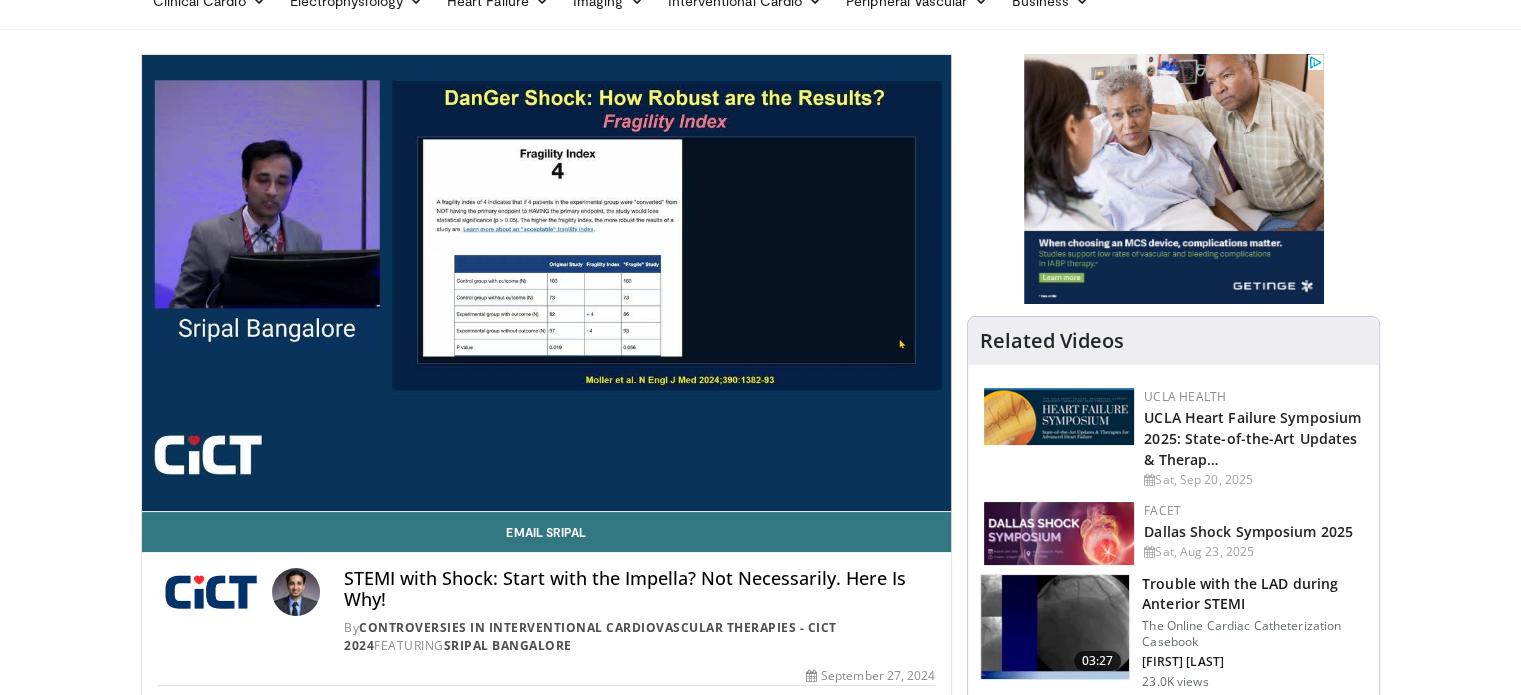 click on "10 seconds
Tap to unmute" at bounding box center [547, 283] 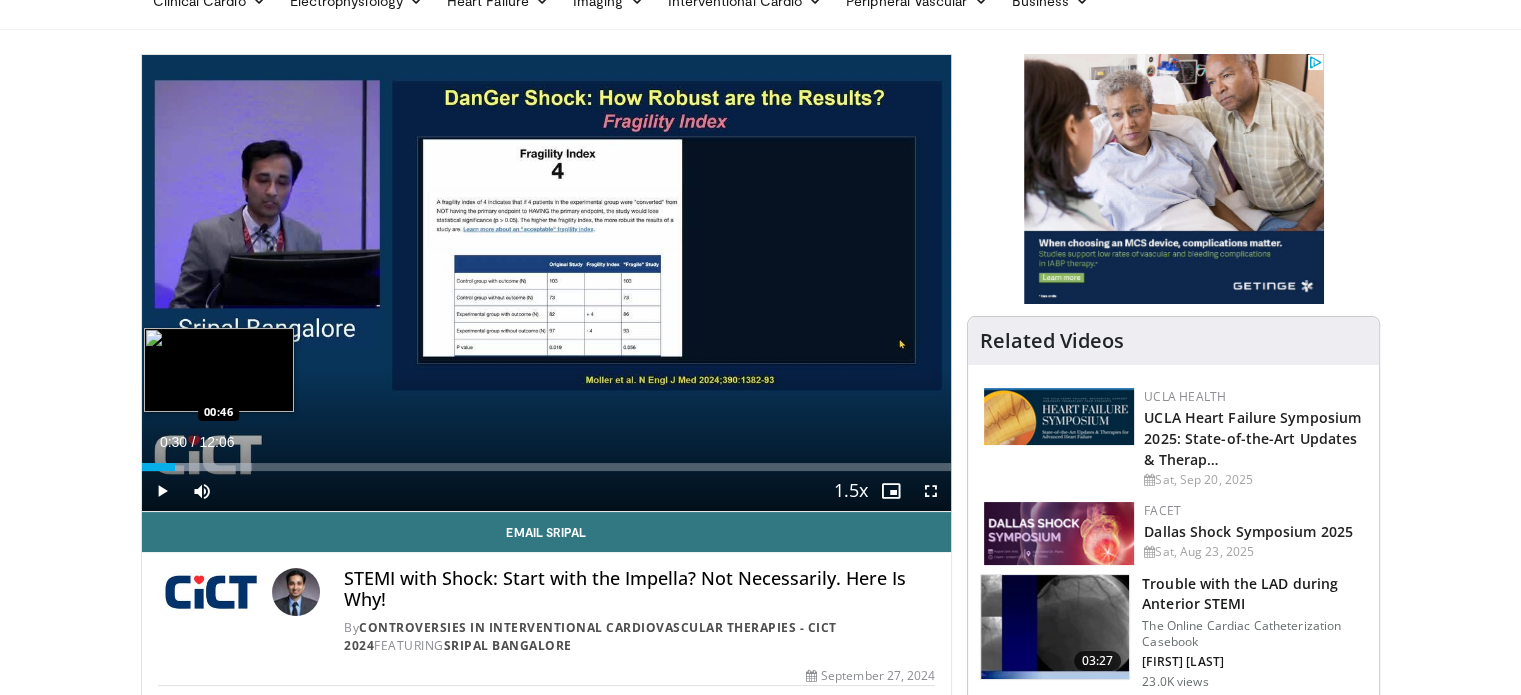 click on "Loaded :  13.65% 00:30 00:46" at bounding box center (547, 467) 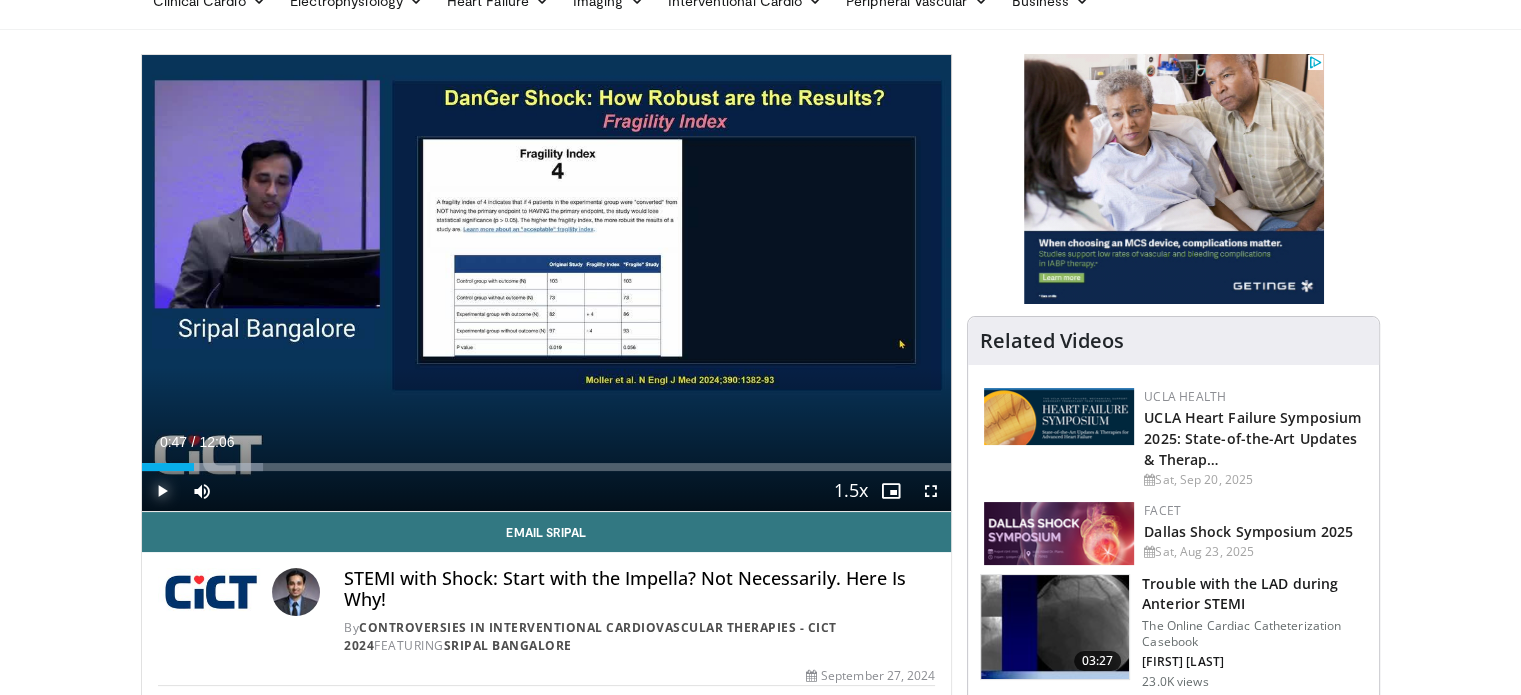 click at bounding box center [162, 491] 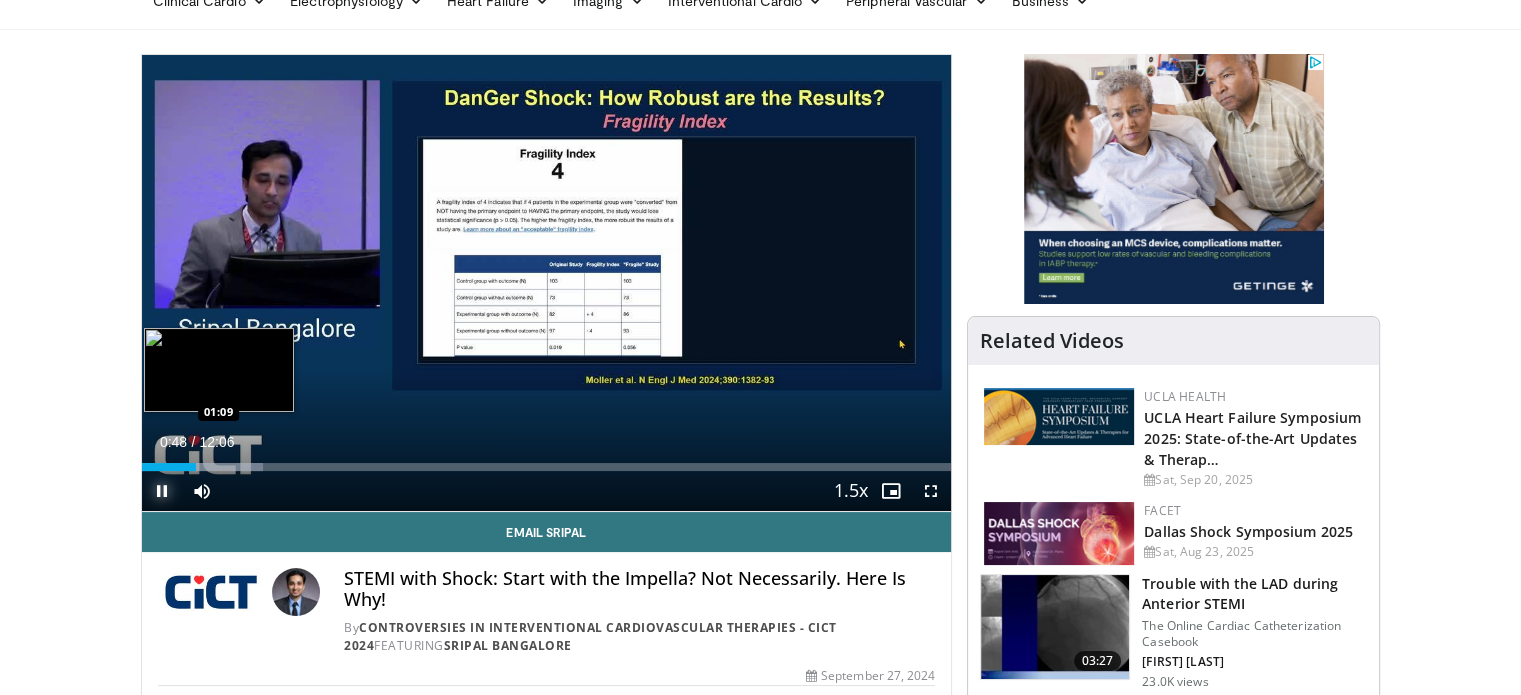 click at bounding box center (213, 467) 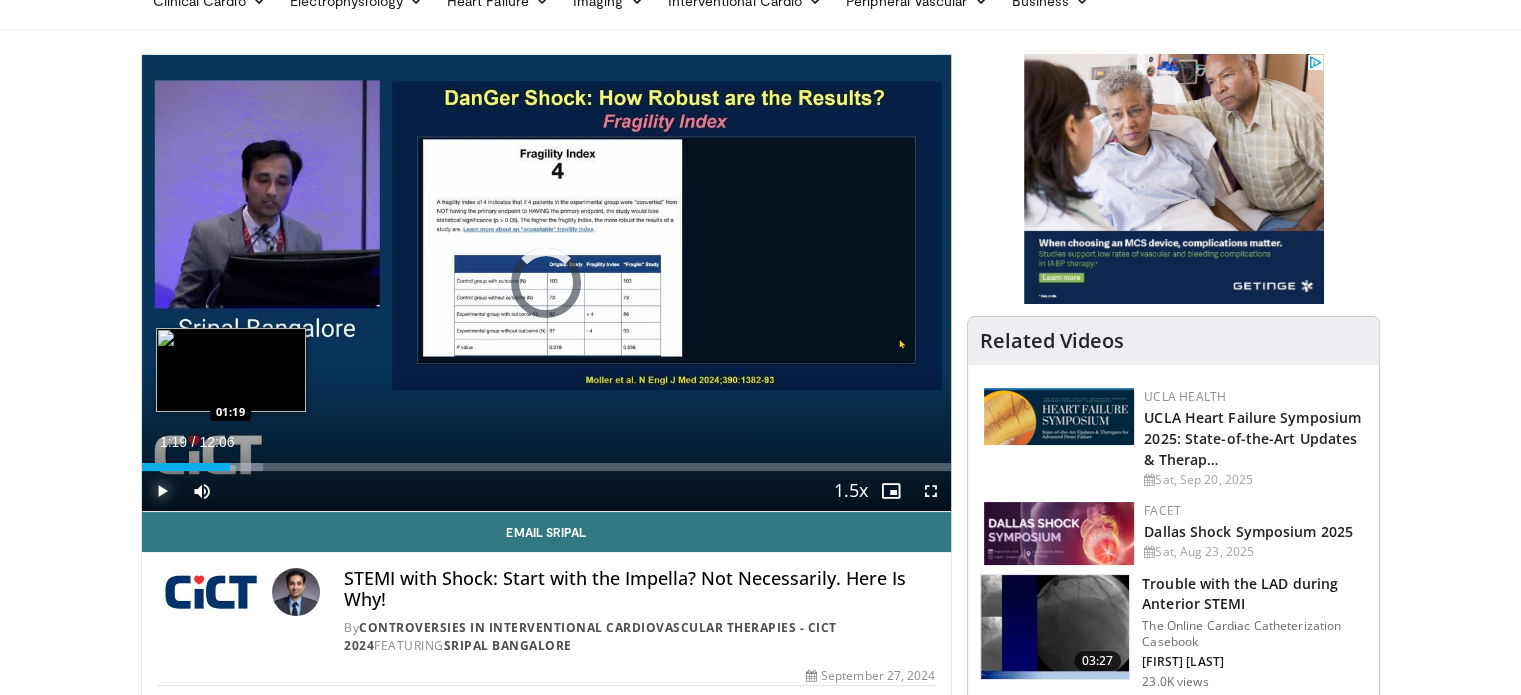click on "Loaded :  15.02% 01:09 01:19" at bounding box center [547, 467] 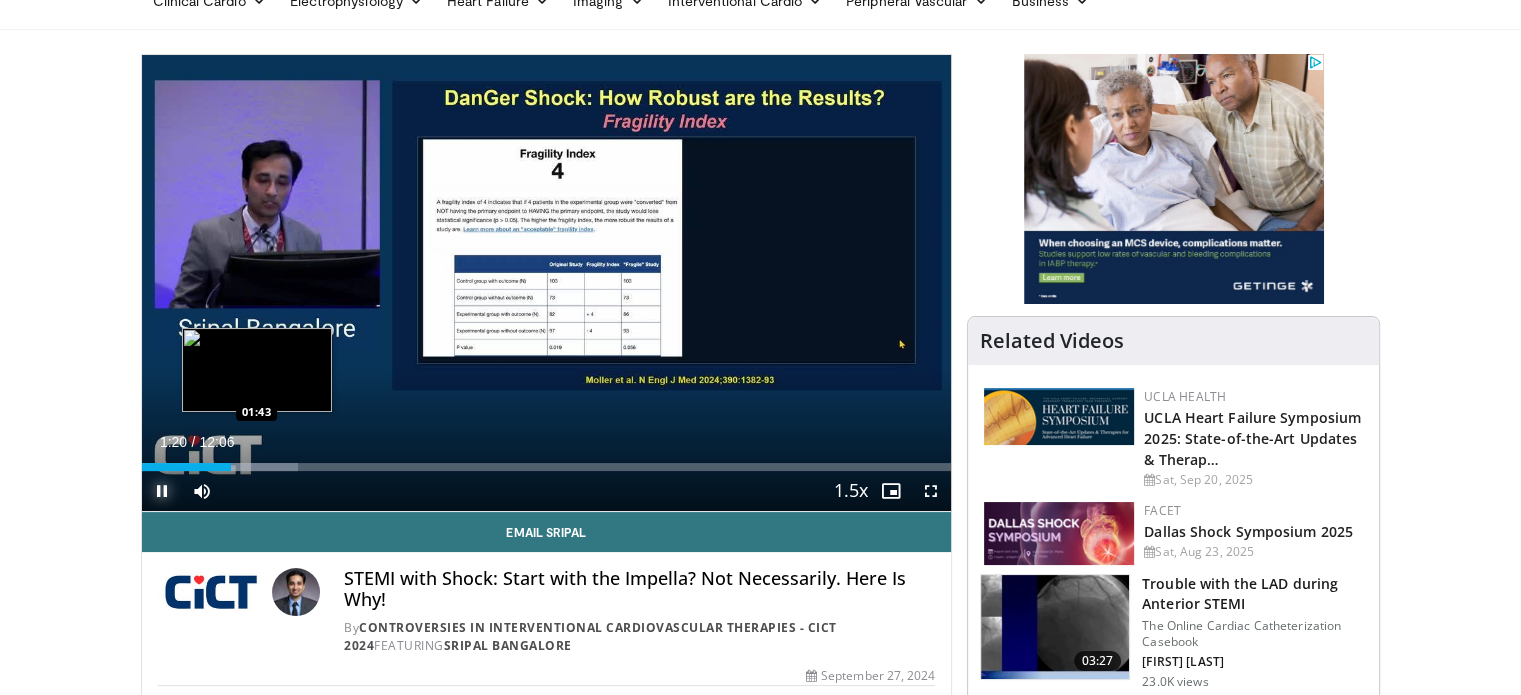 click on "Loaded :  19.28% 01:20 01:43" at bounding box center [547, 461] 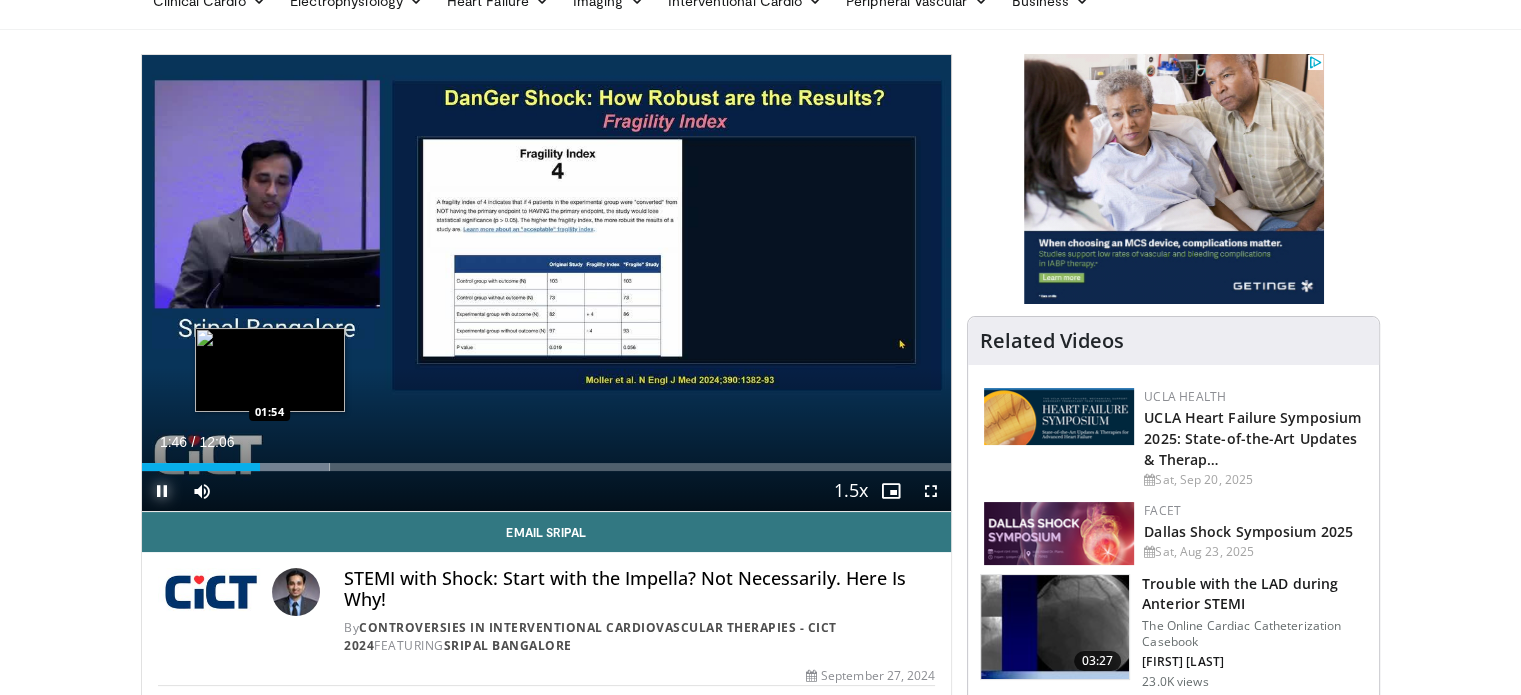click on "Loaded :  23.22% 01:46 01:54" at bounding box center (547, 461) 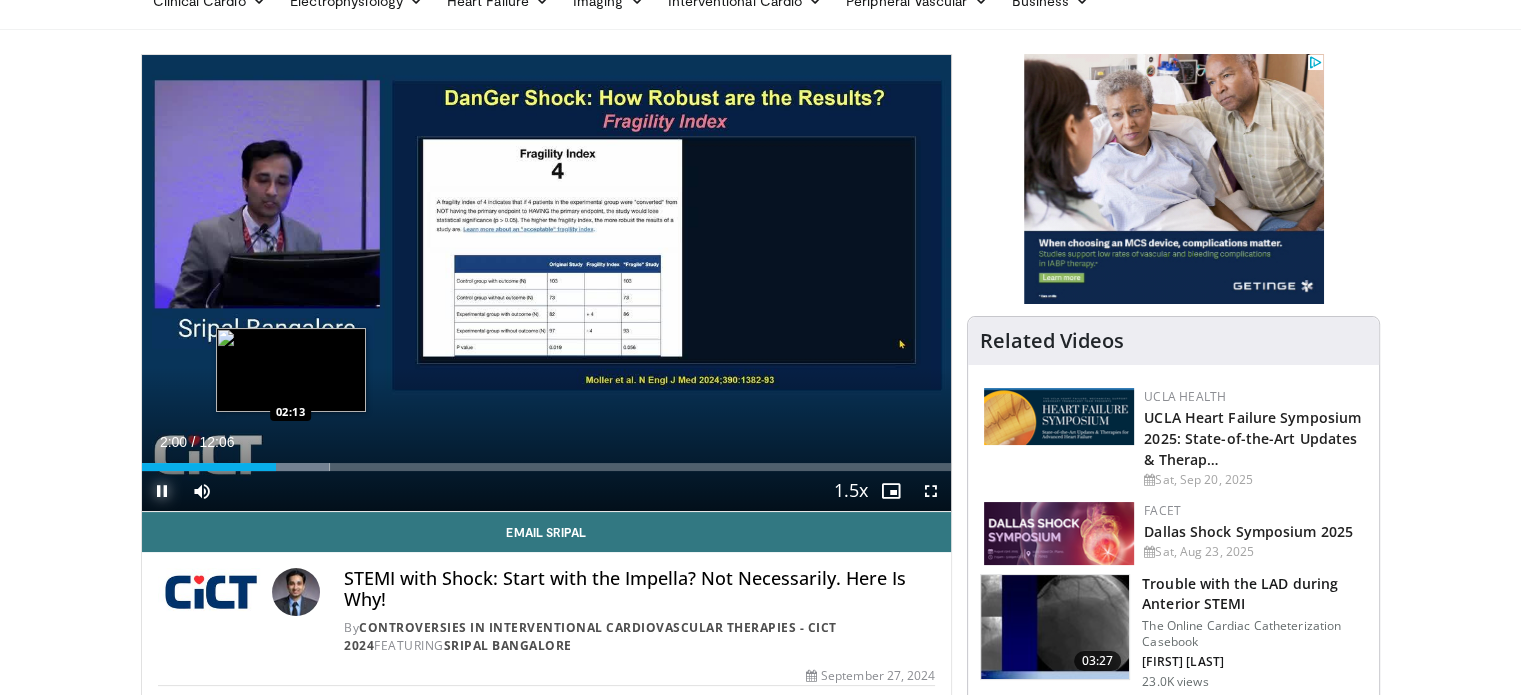 click on "Loaded :  23.22% 02:00 02:13" at bounding box center (547, 467) 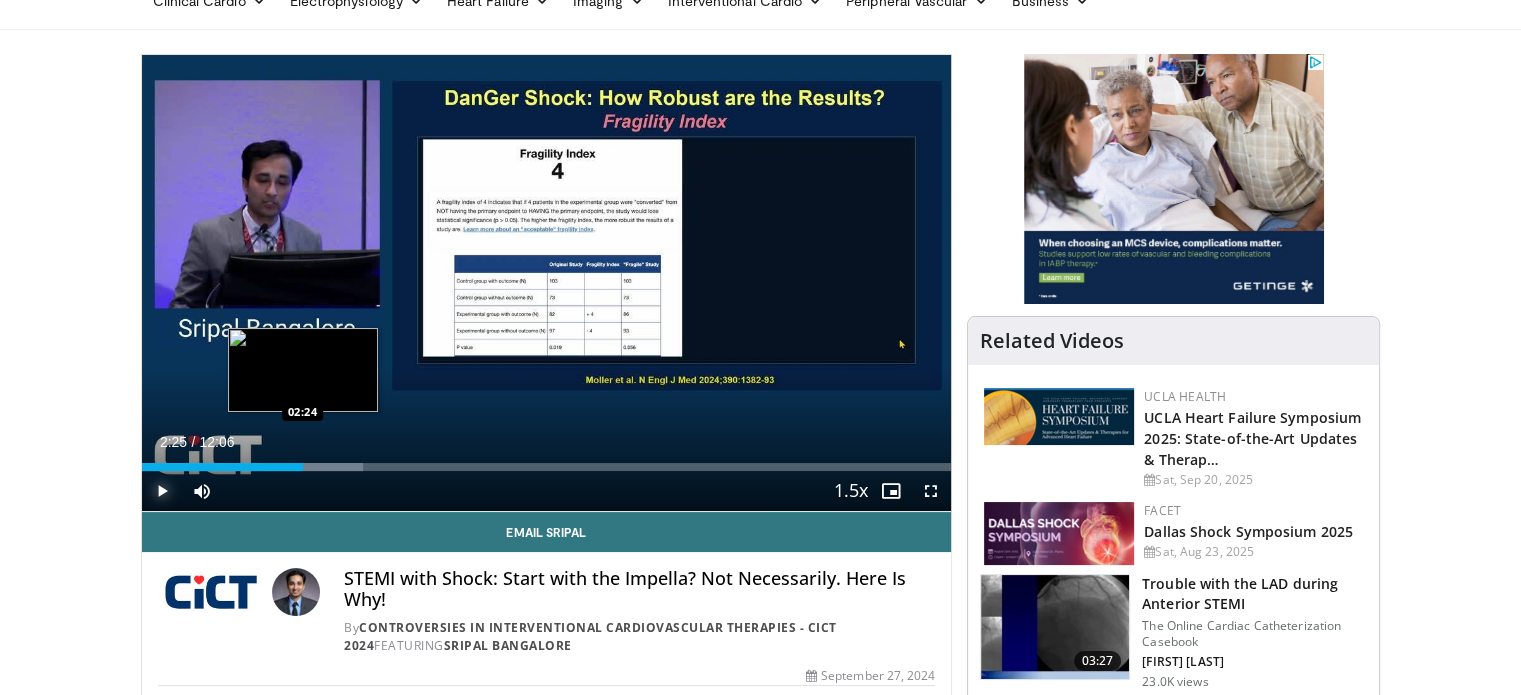 click on "Loaded :  27.32% 02:25 02:24" at bounding box center (547, 467) 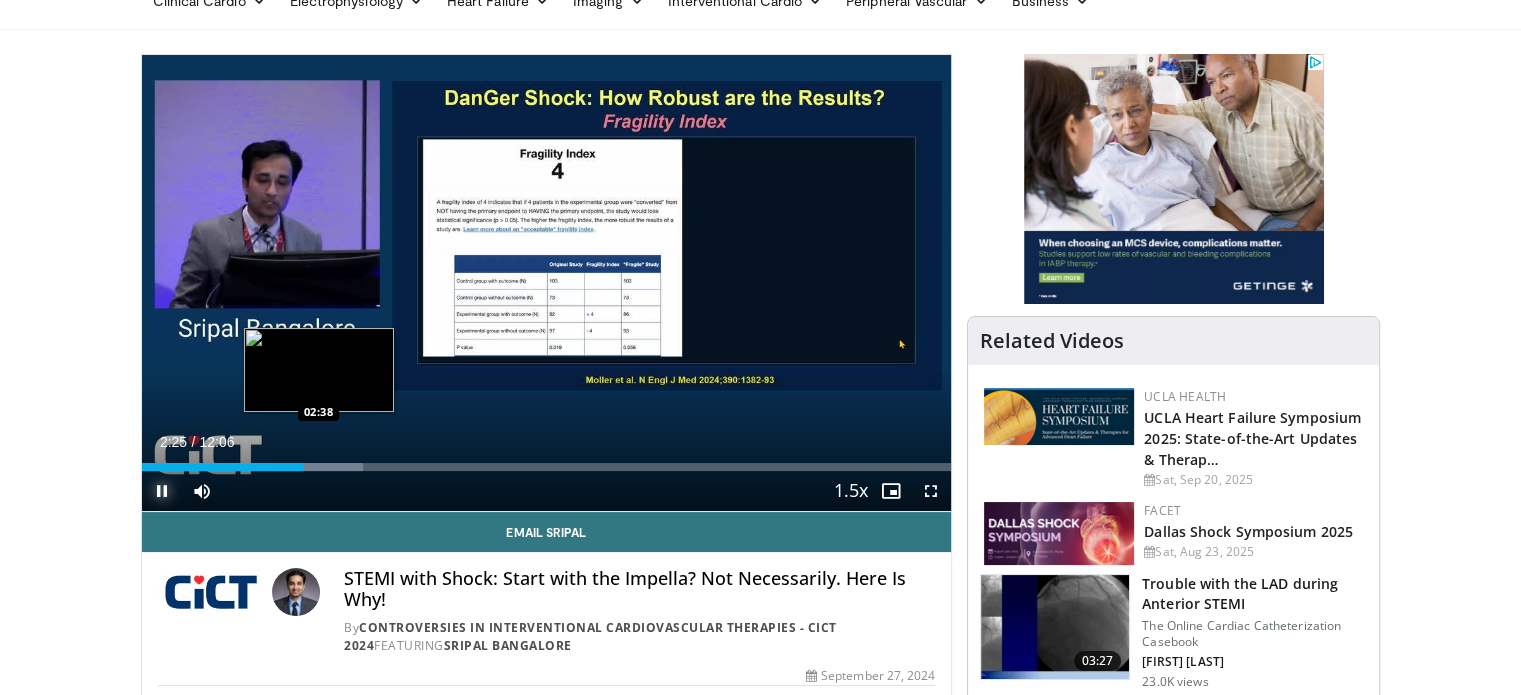 click at bounding box center (317, 467) 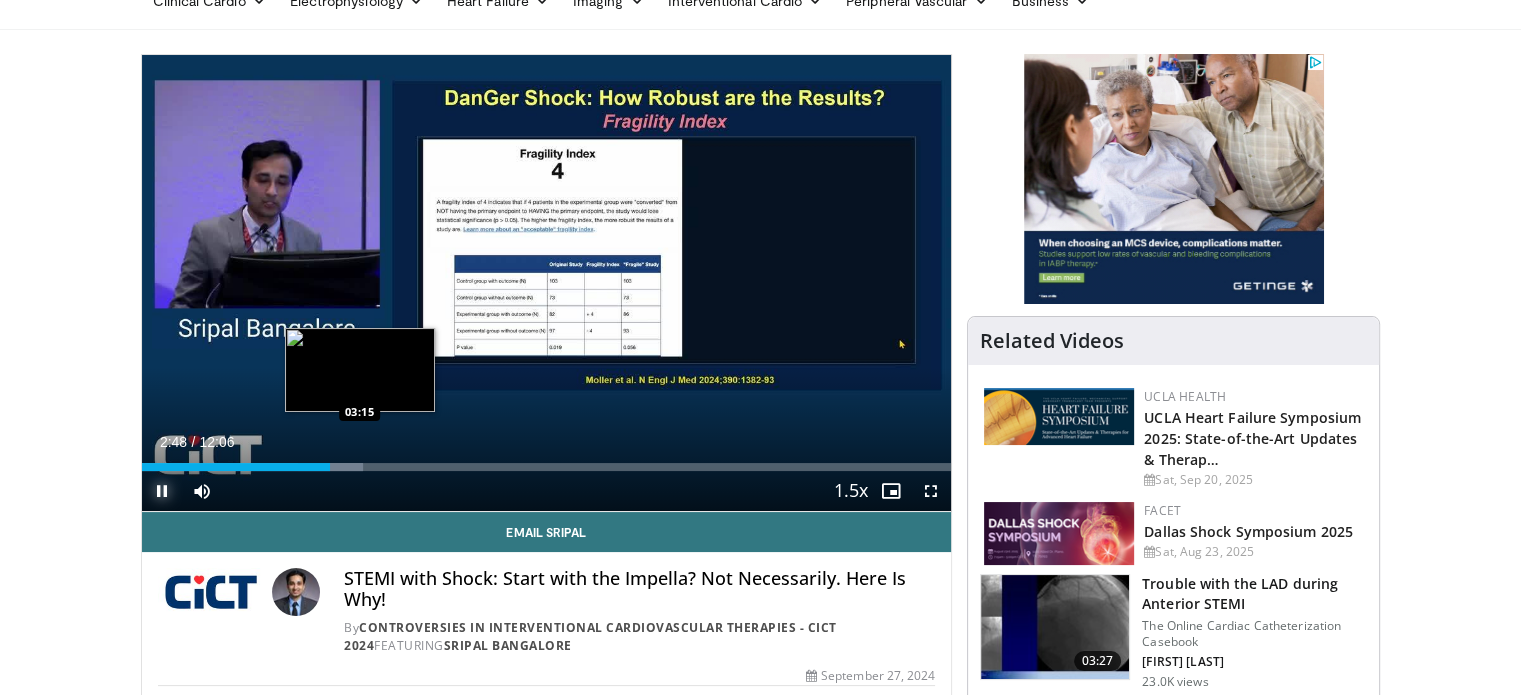 click on "Loaded :  27.32% 02:48 03:15" at bounding box center [547, 467] 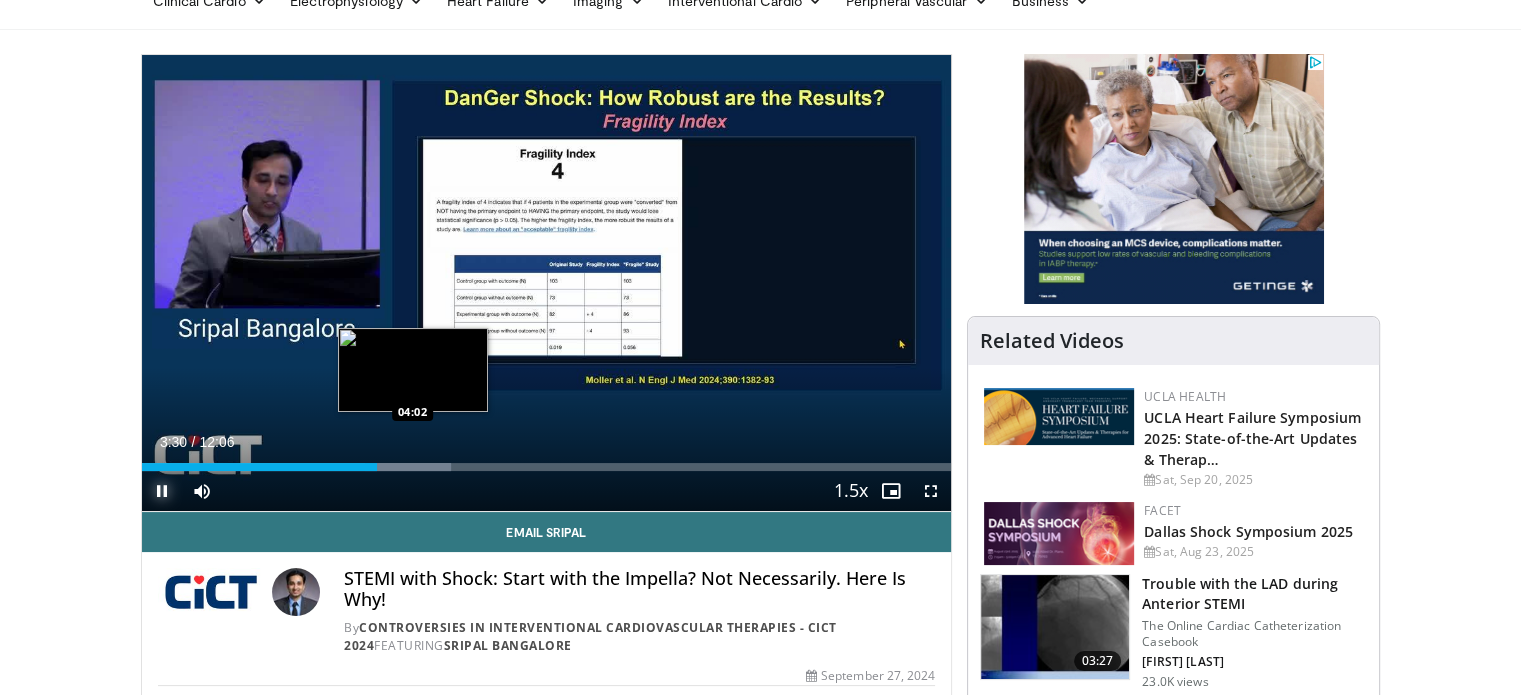 click at bounding box center (408, 467) 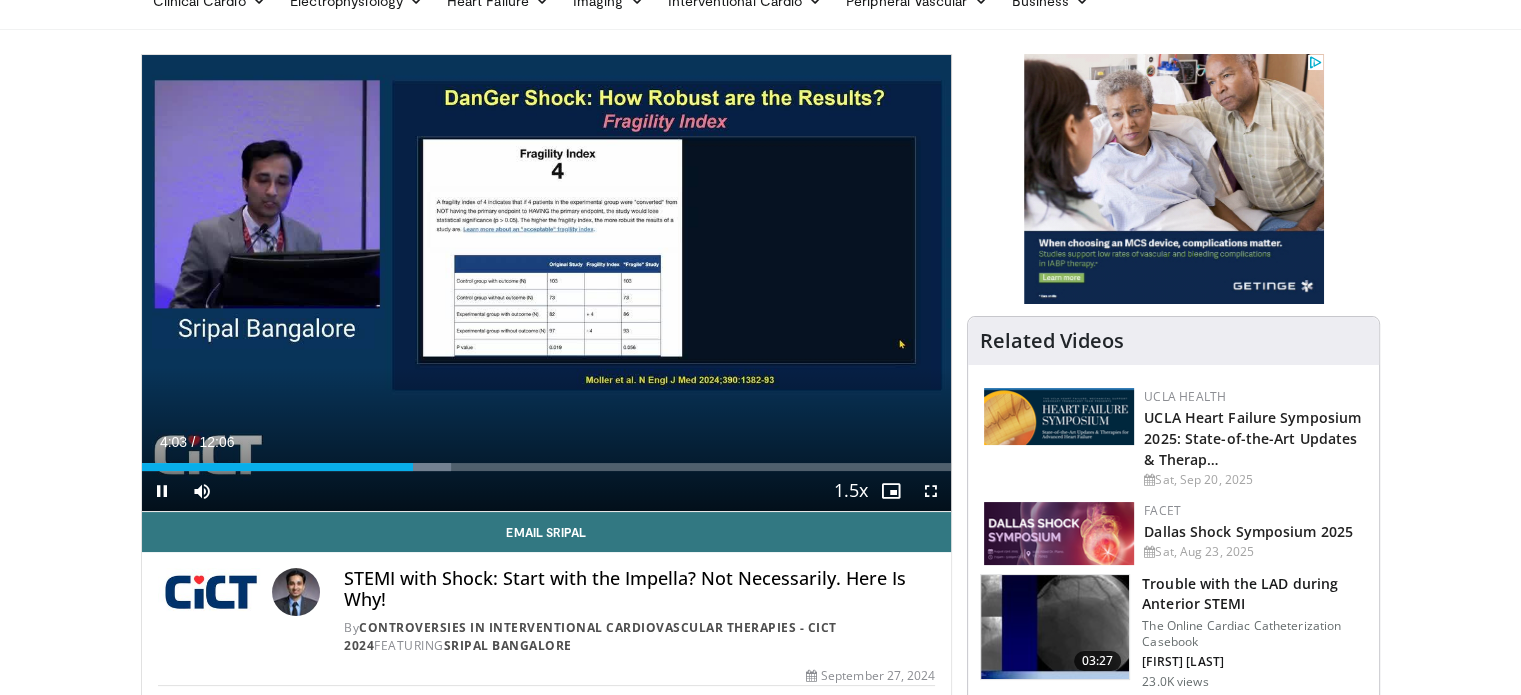click on "Current Time  4:03 / Duration  12:06 Pause Skip Backward Skip Forward Mute 0% Loaded :  38.25% 04:03 04:13 Stream Type  LIVE Seek to live, currently behind live LIVE   1.5x Playback Rate 0.5x 0.75x 1x 1.25x 1.5x , selected 1.75x 2x Chapters Chapters Descriptions descriptions off , selected Captions captions settings , opens captions settings dialog captions off , selected Audio Track en (Main) , selected Fullscreen Enable picture-in-picture mode" at bounding box center (547, 491) 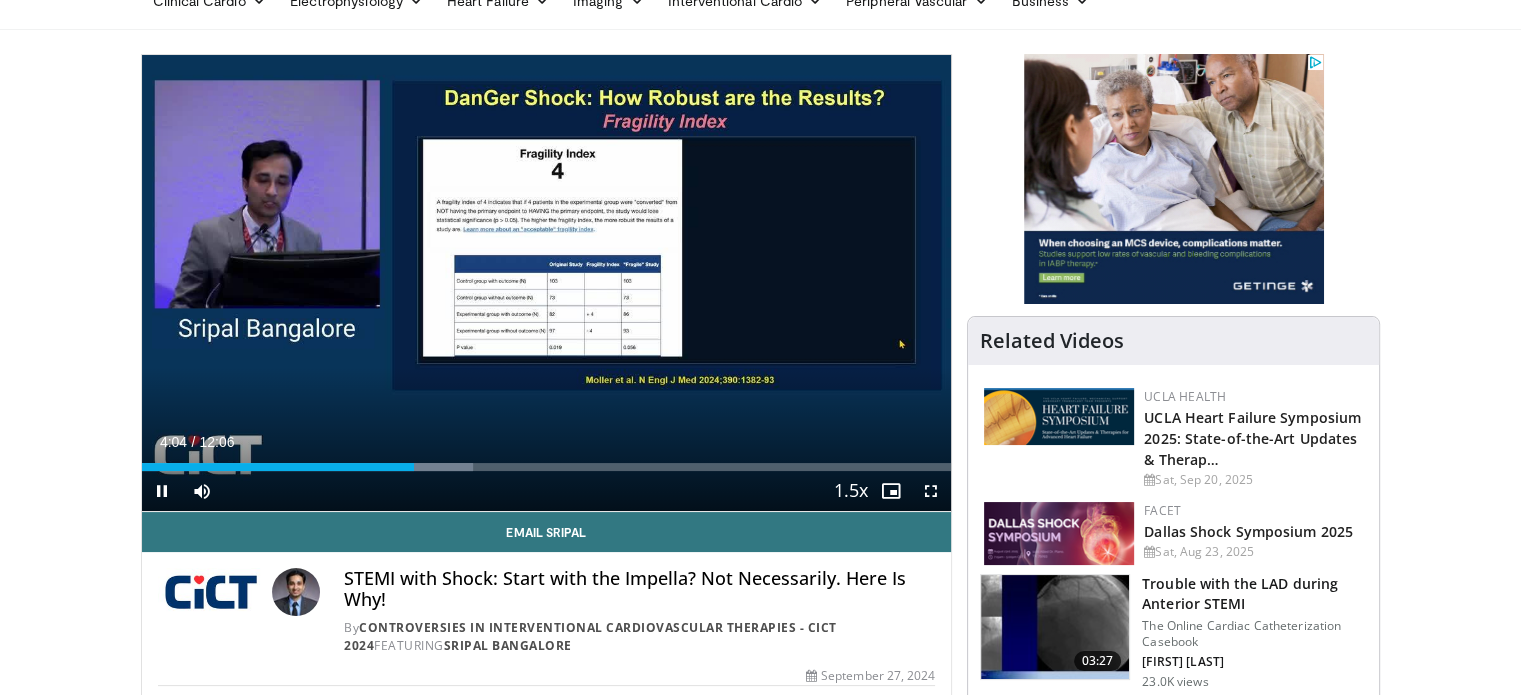 click on "Current Time  4:04 / Duration  12:06 Pause Skip Backward Skip Forward Mute 0% Loaded :  40.98% 04:04 04:13 Stream Type  LIVE Seek to live, currently behind live LIVE   1.5x Playback Rate 0.5x 0.75x 1x 1.25x 1.5x , selected 1.75x 2x Chapters Chapters Descriptions descriptions off , selected Captions captions settings , opens captions settings dialog captions off , selected Audio Track en (Main) , selected Fullscreen Enable picture-in-picture mode" at bounding box center (547, 491) 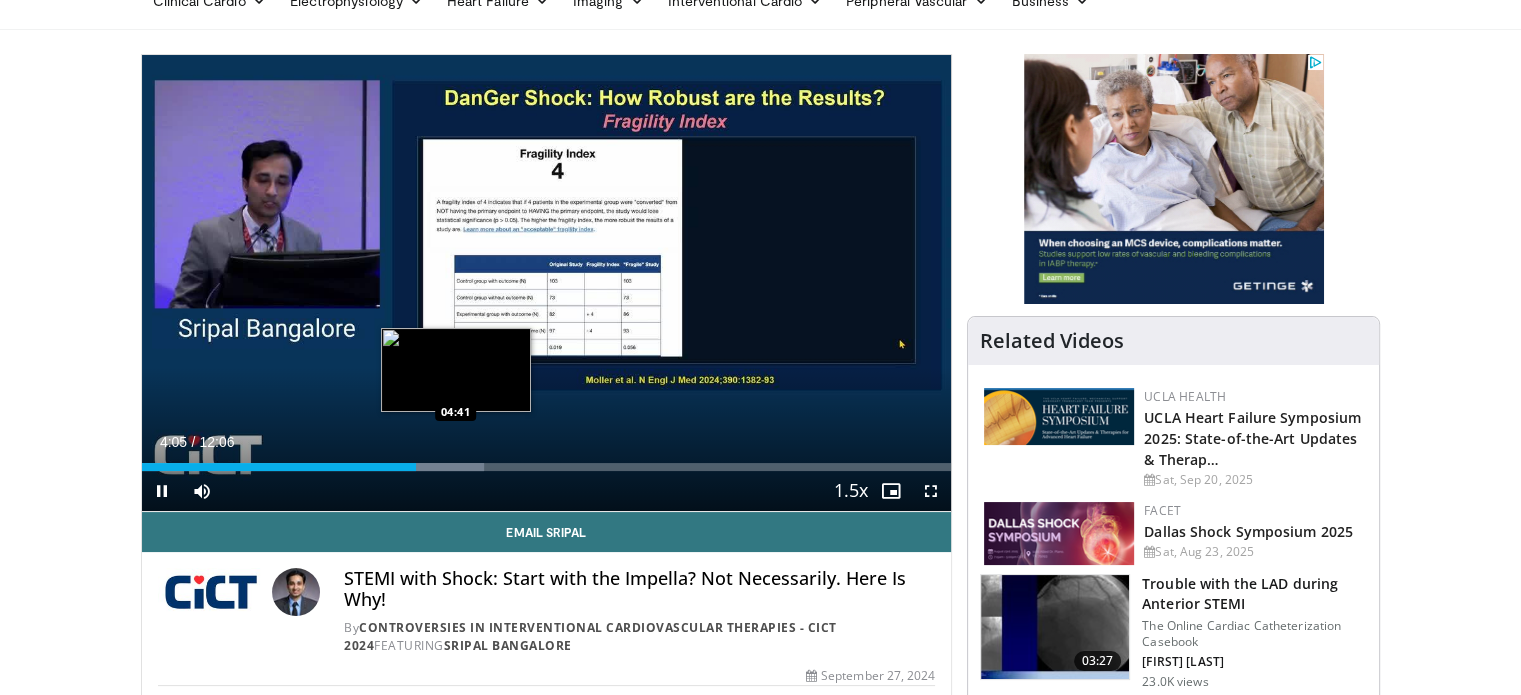 click on "Loaded :  42.35% 04:05 04:41" at bounding box center [547, 467] 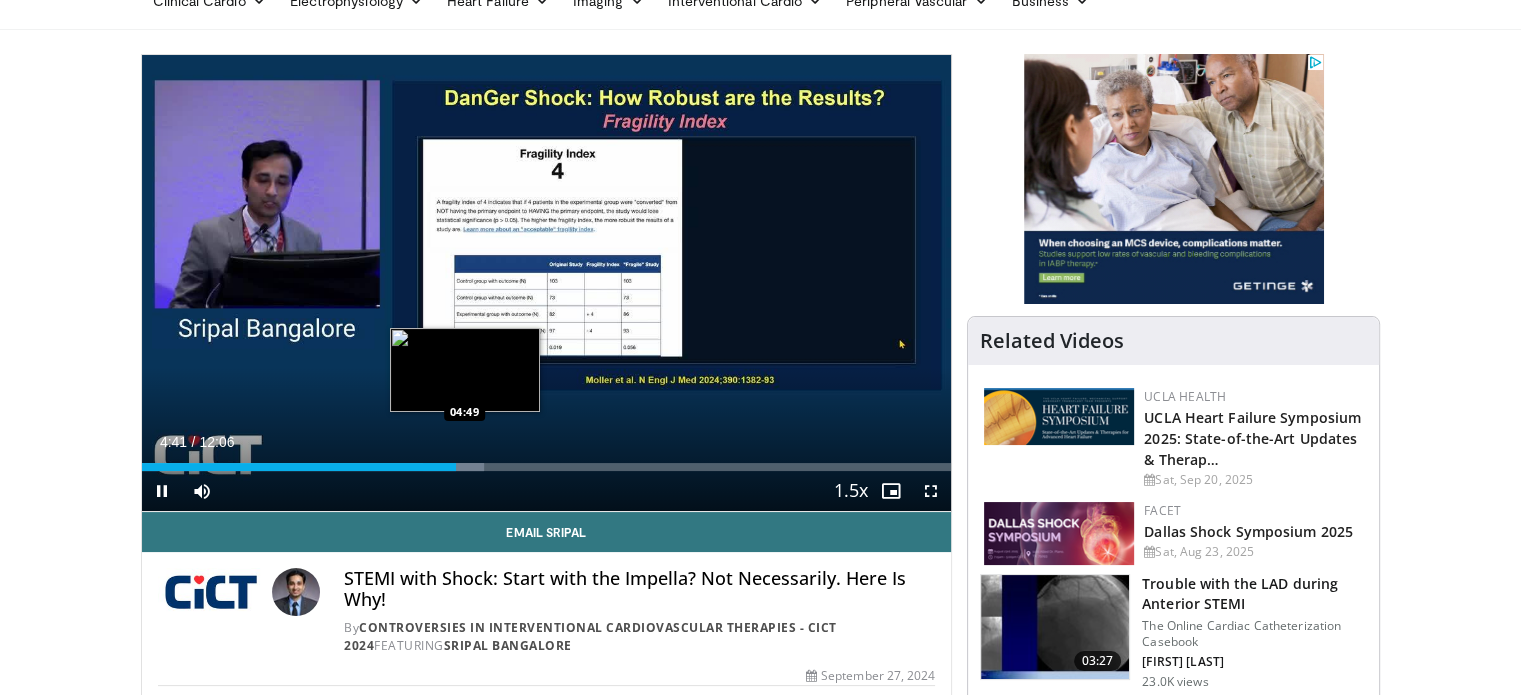 click on "Loaded :  42.35% 04:41 04:49" at bounding box center [547, 467] 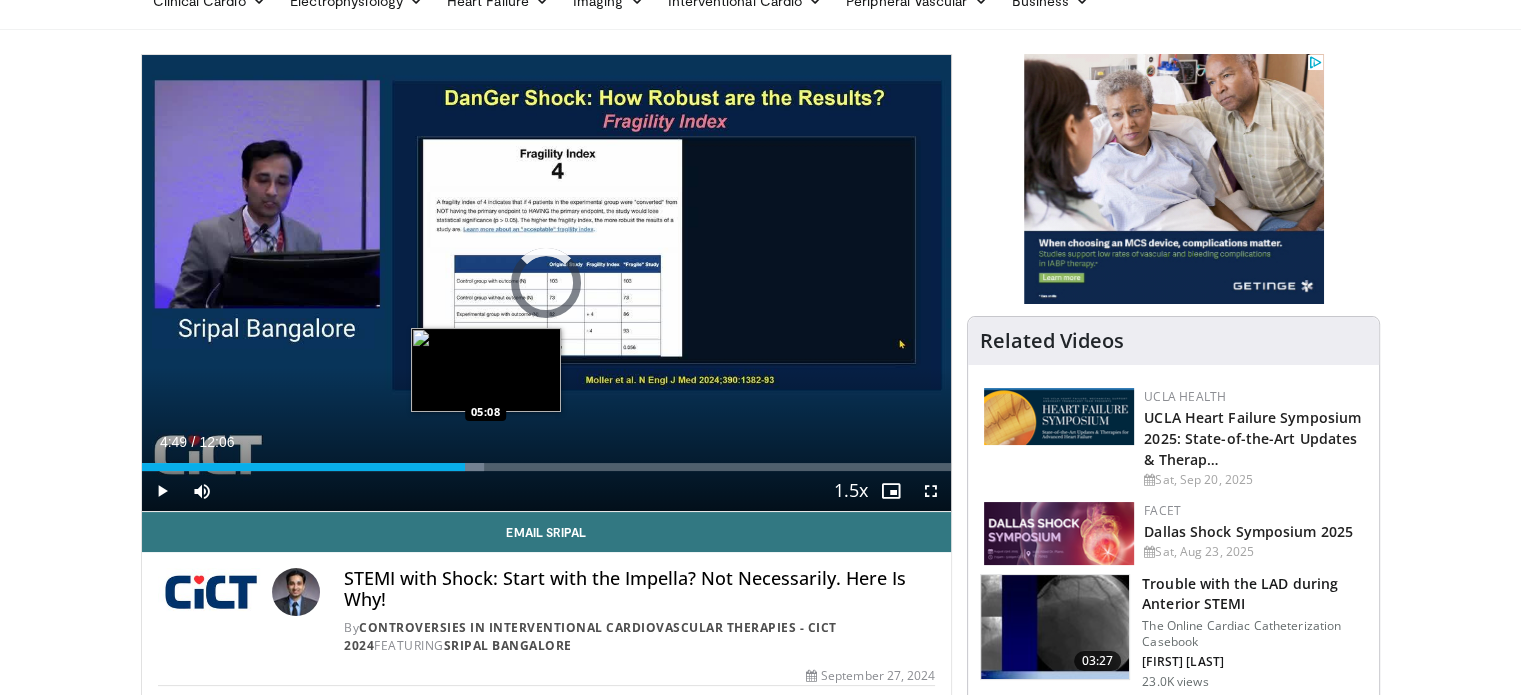 click on "Loaded :  42.35% 05:08 05:08" at bounding box center (547, 467) 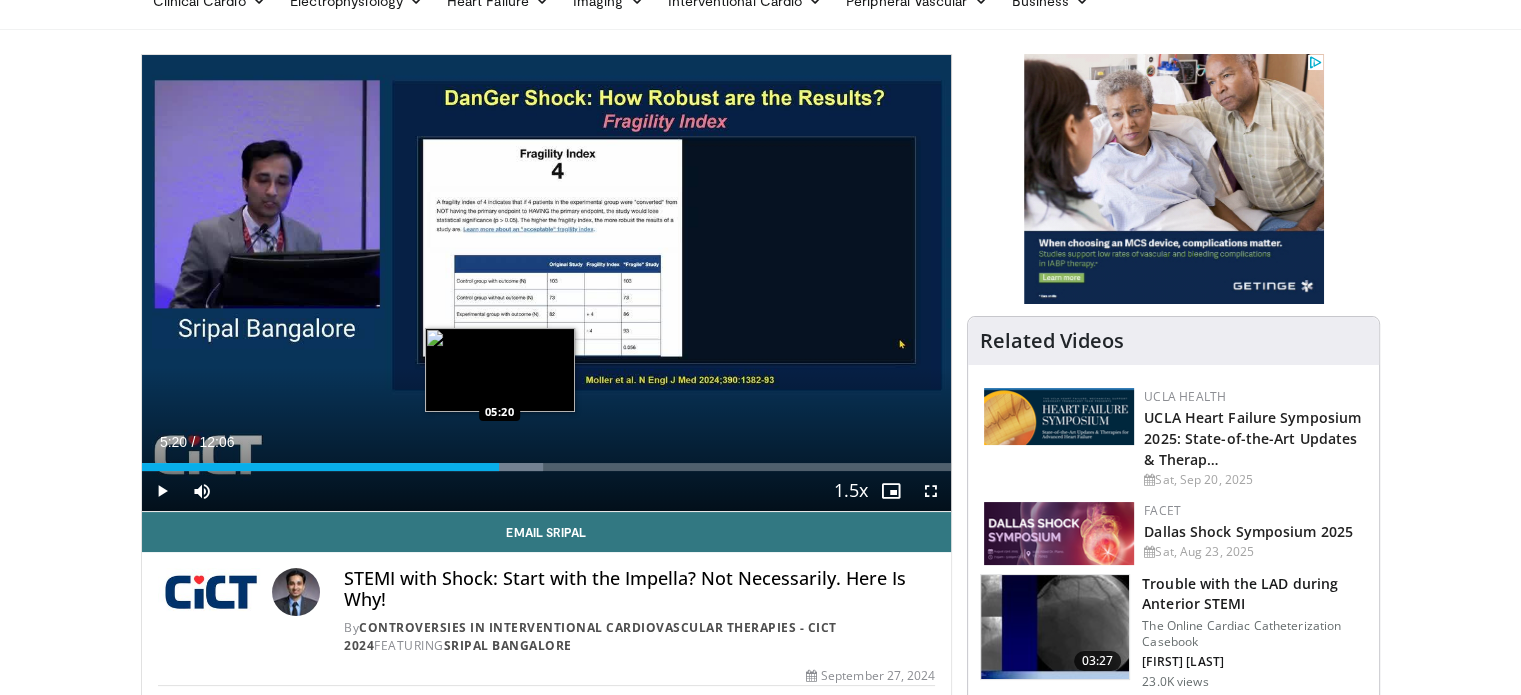 click on "Loaded :  49.59% 05:20 05:20" at bounding box center (547, 467) 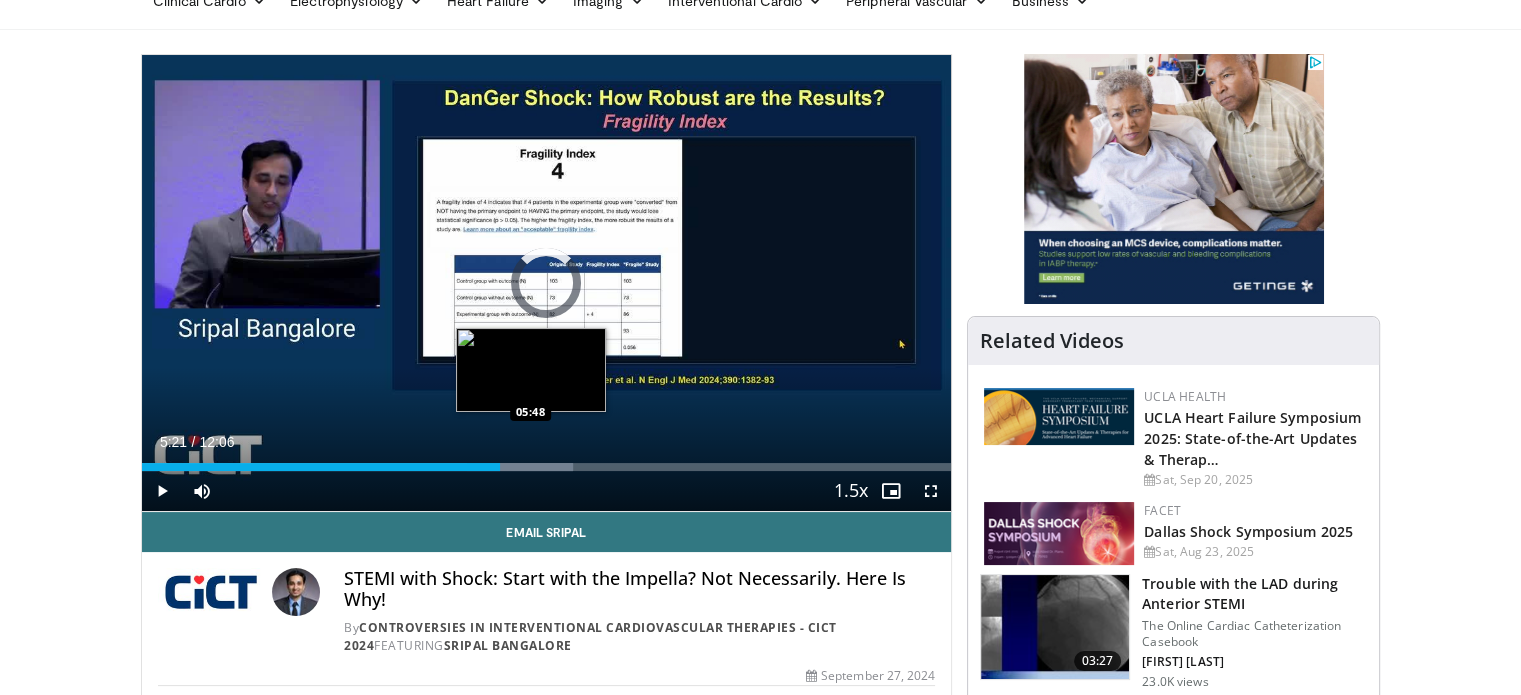 click on "Loaded :  53.28% 05:21 05:48" at bounding box center [547, 467] 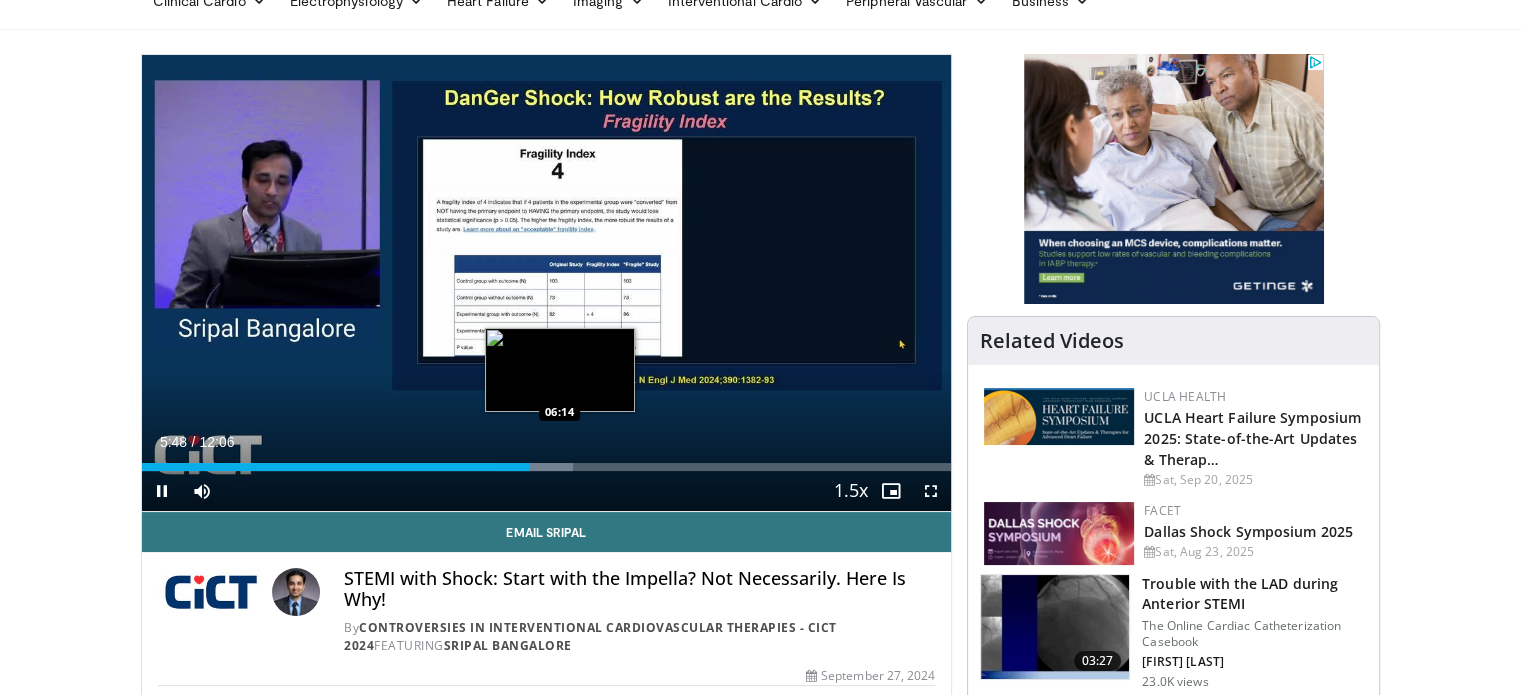 click on "10 seconds
Tap to unmute" at bounding box center (547, 283) 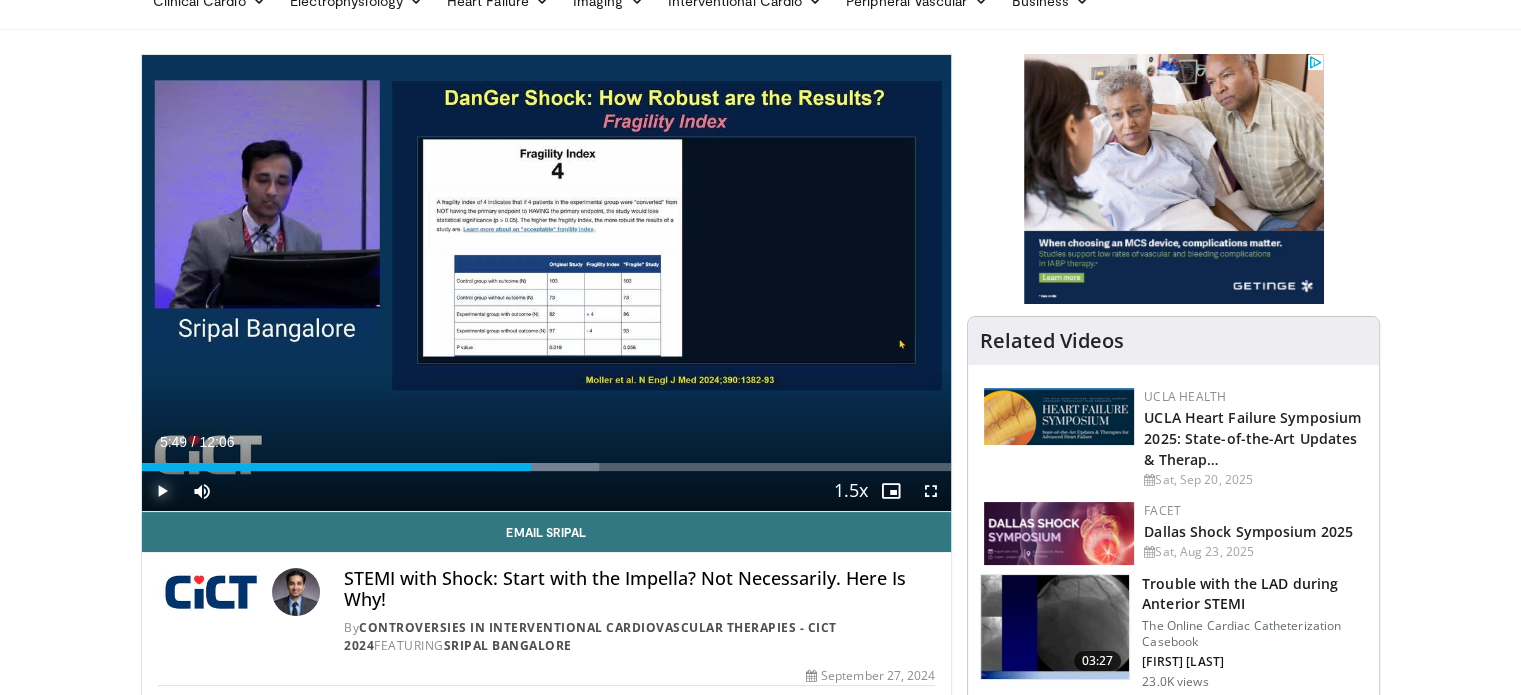 click at bounding box center [162, 491] 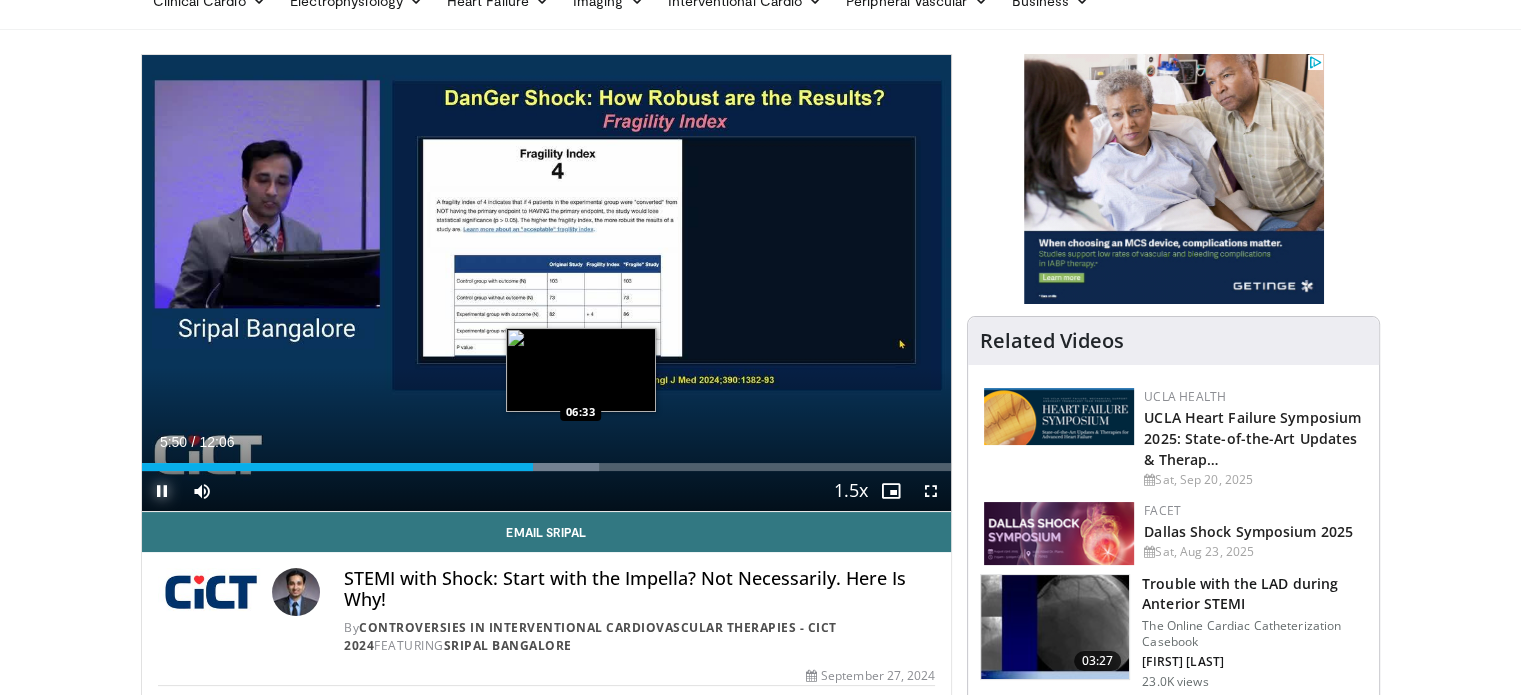 click on "Loaded :  56.47% 05:50 06:33" at bounding box center (547, 467) 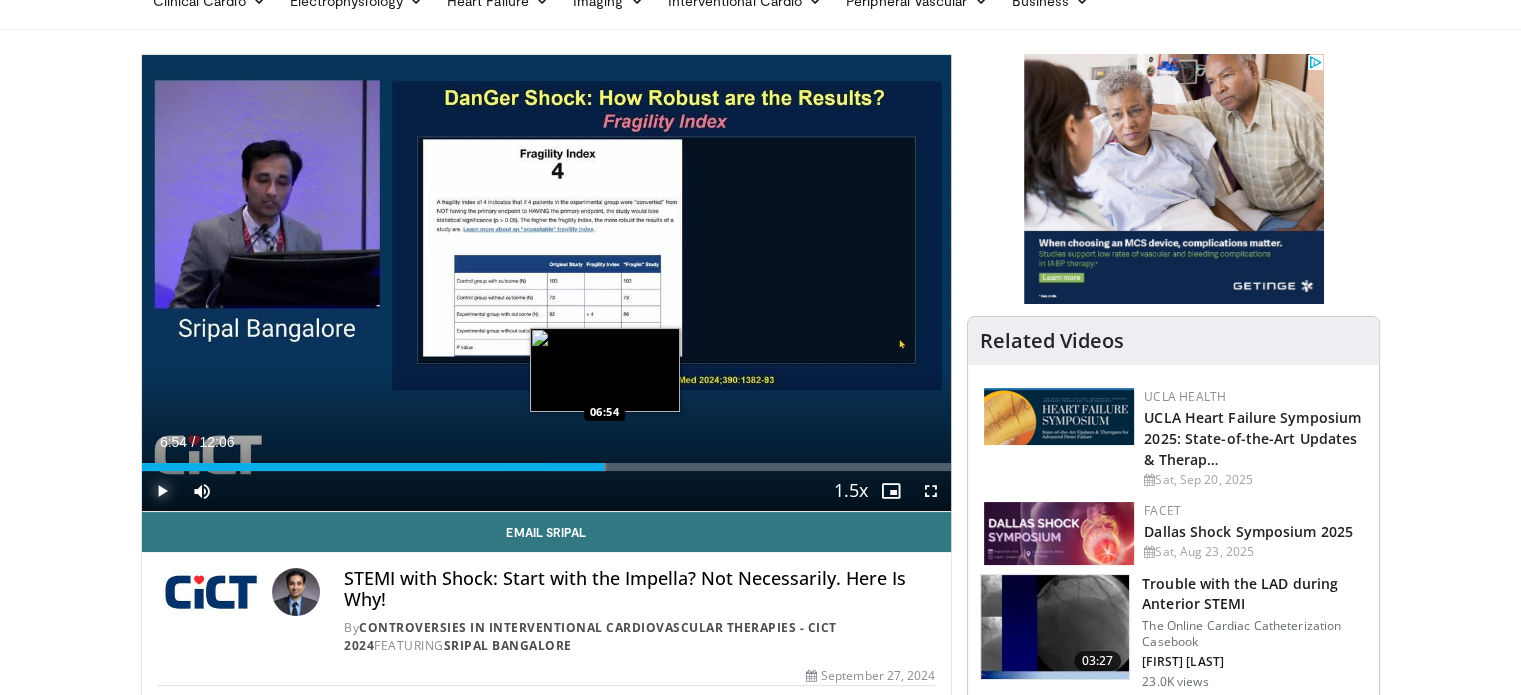 click at bounding box center [577, 467] 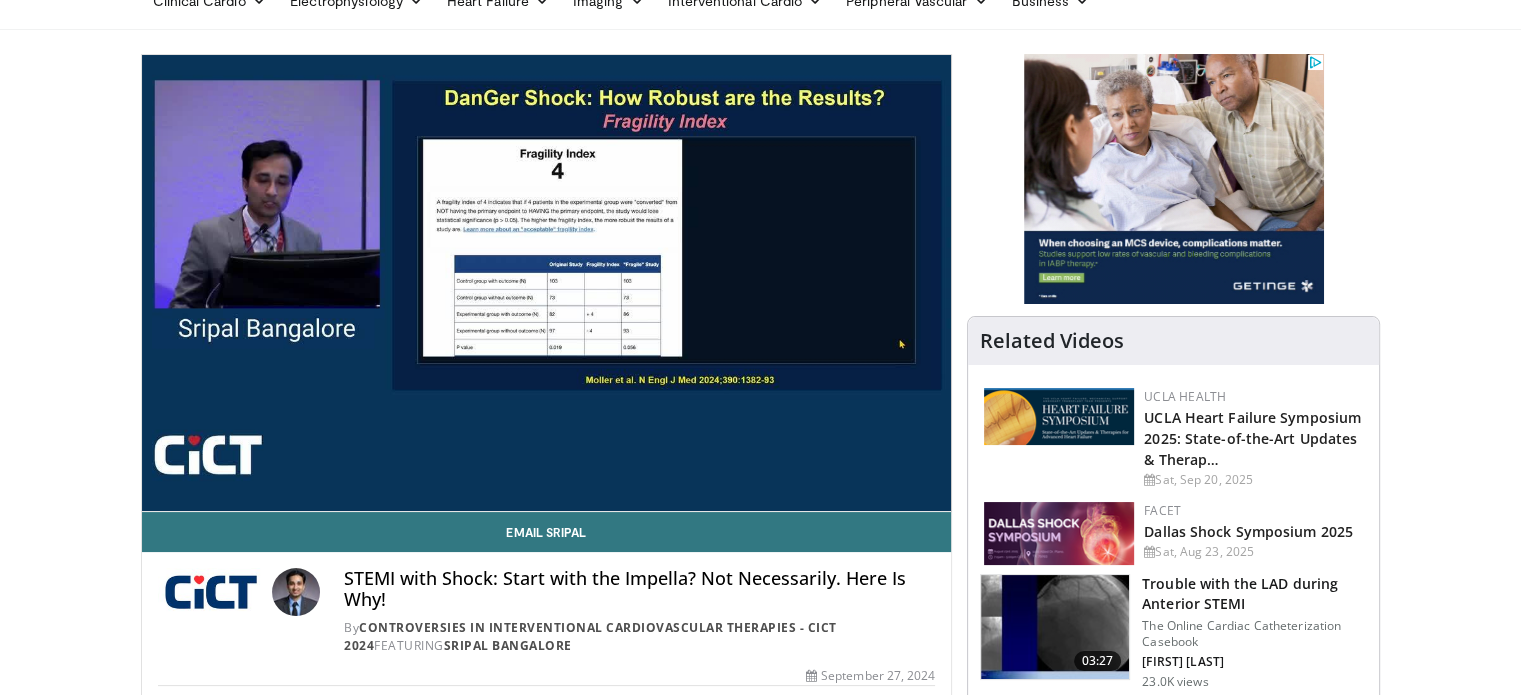 click on "10 seconds
Tap to unmute" at bounding box center [547, 283] 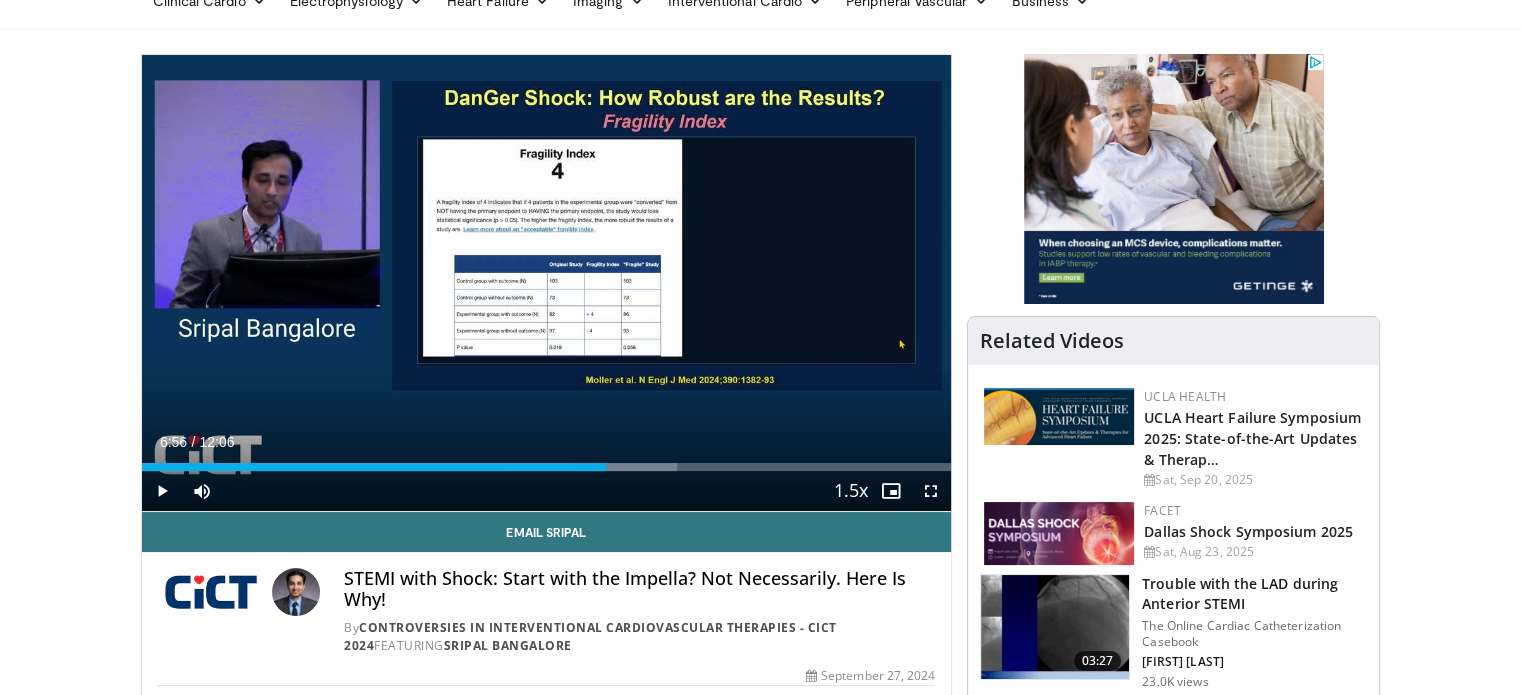 drag, startPoint x: 620, startPoint y: 464, endPoint x: 582, endPoint y: 435, distance: 47.801674 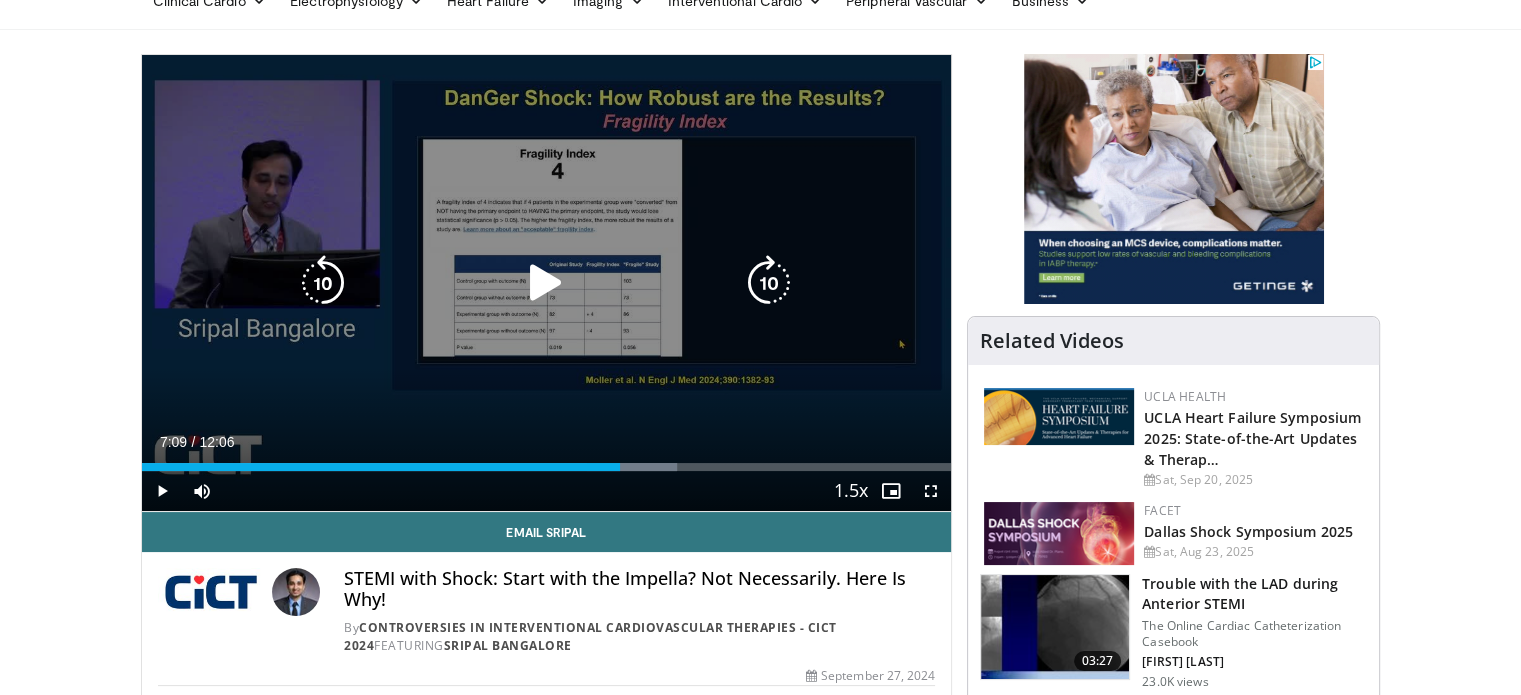 click on "10 seconds
Tap to unmute" at bounding box center [547, 283] 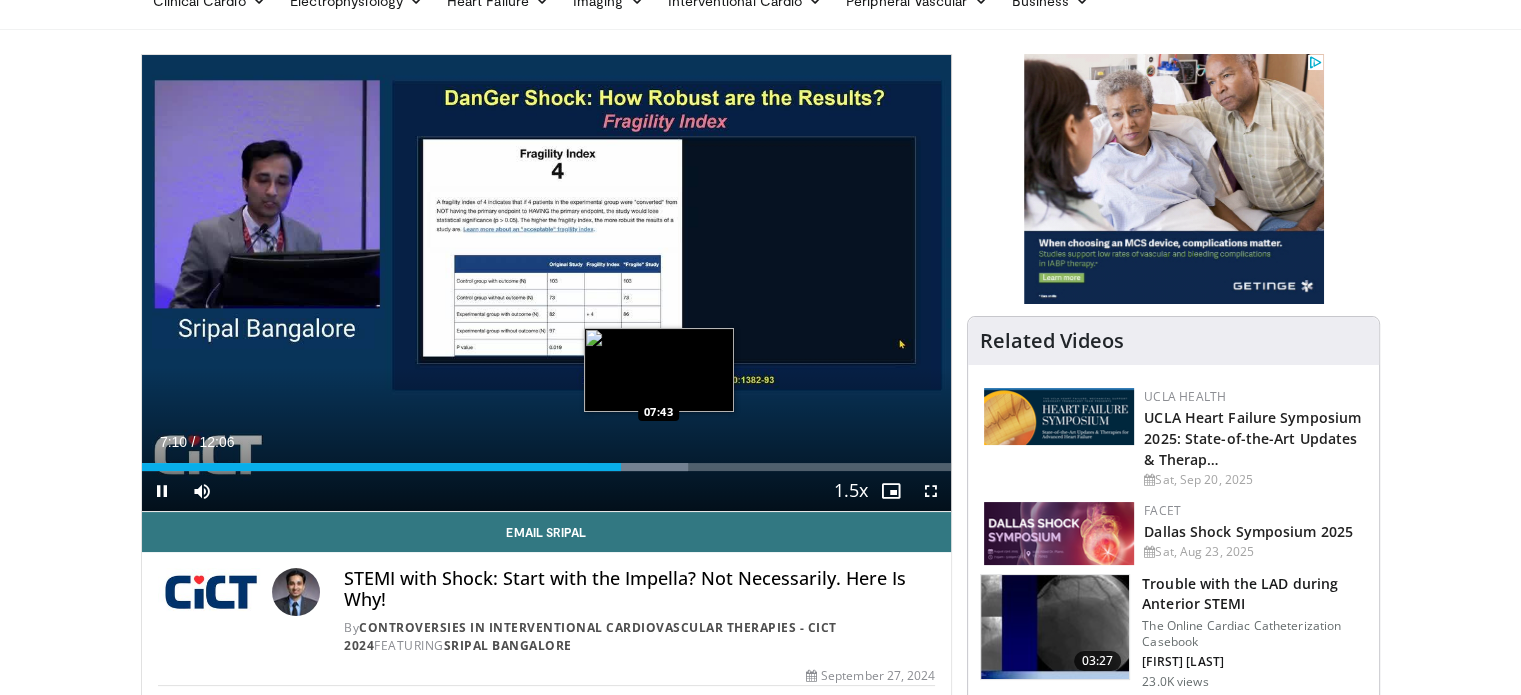 click on "Loaded :  67.49% 07:10 07:43" at bounding box center (547, 467) 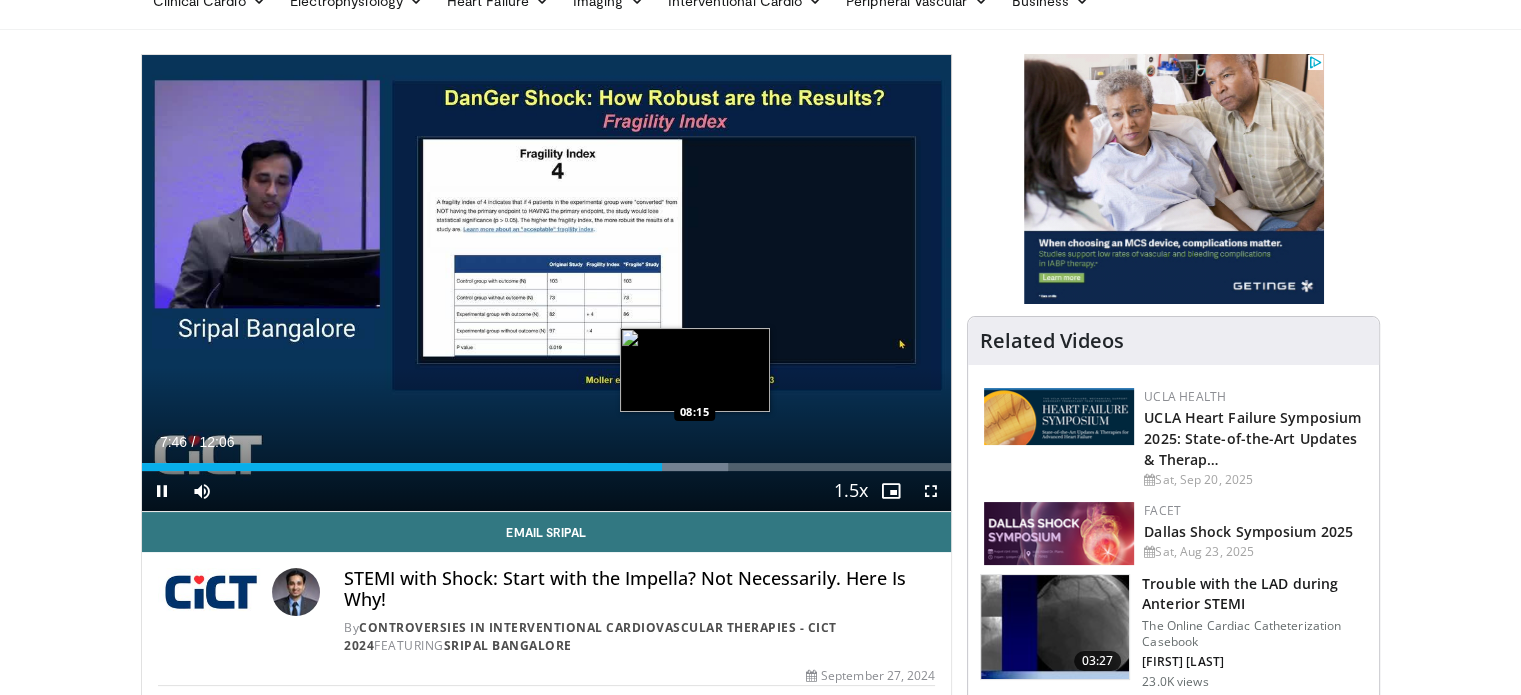 click at bounding box center [678, 467] 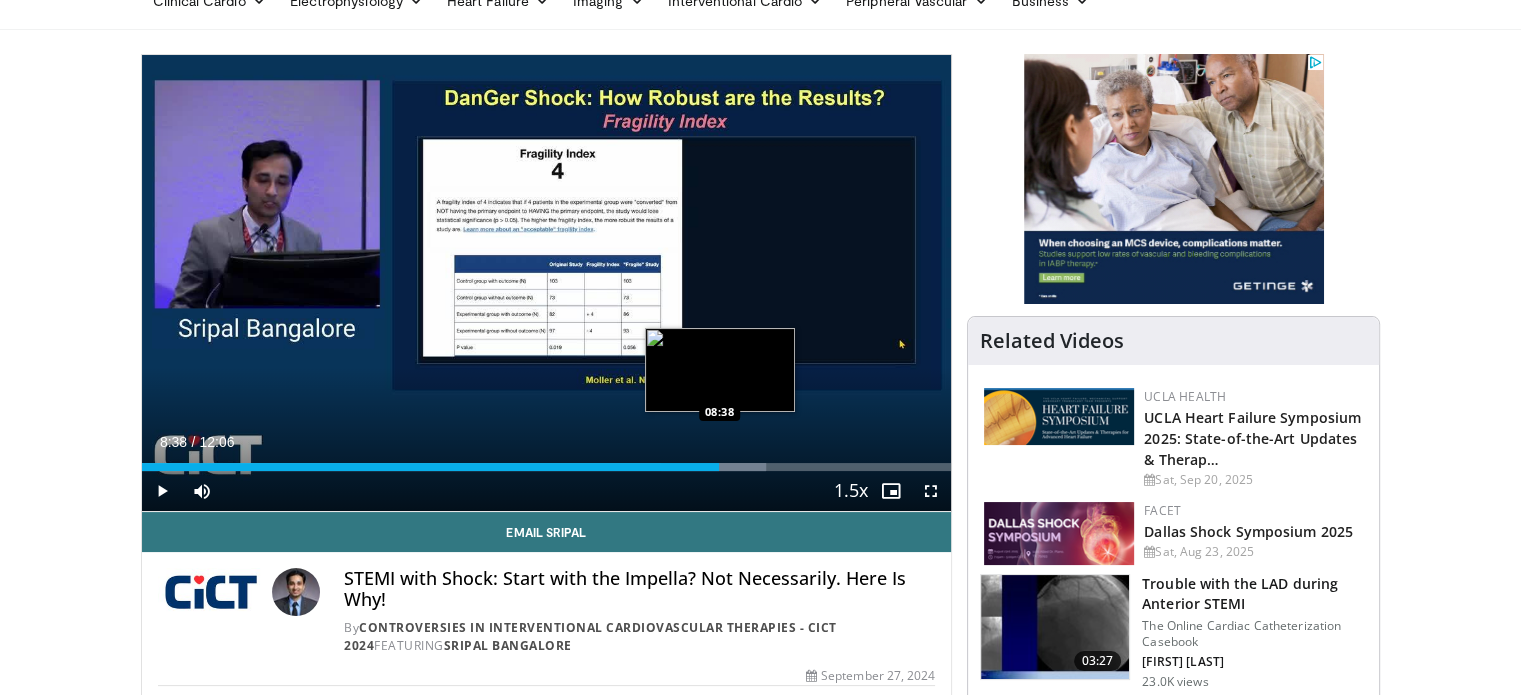click on "Loaded :  77.13% 08:16 08:38" at bounding box center [547, 467] 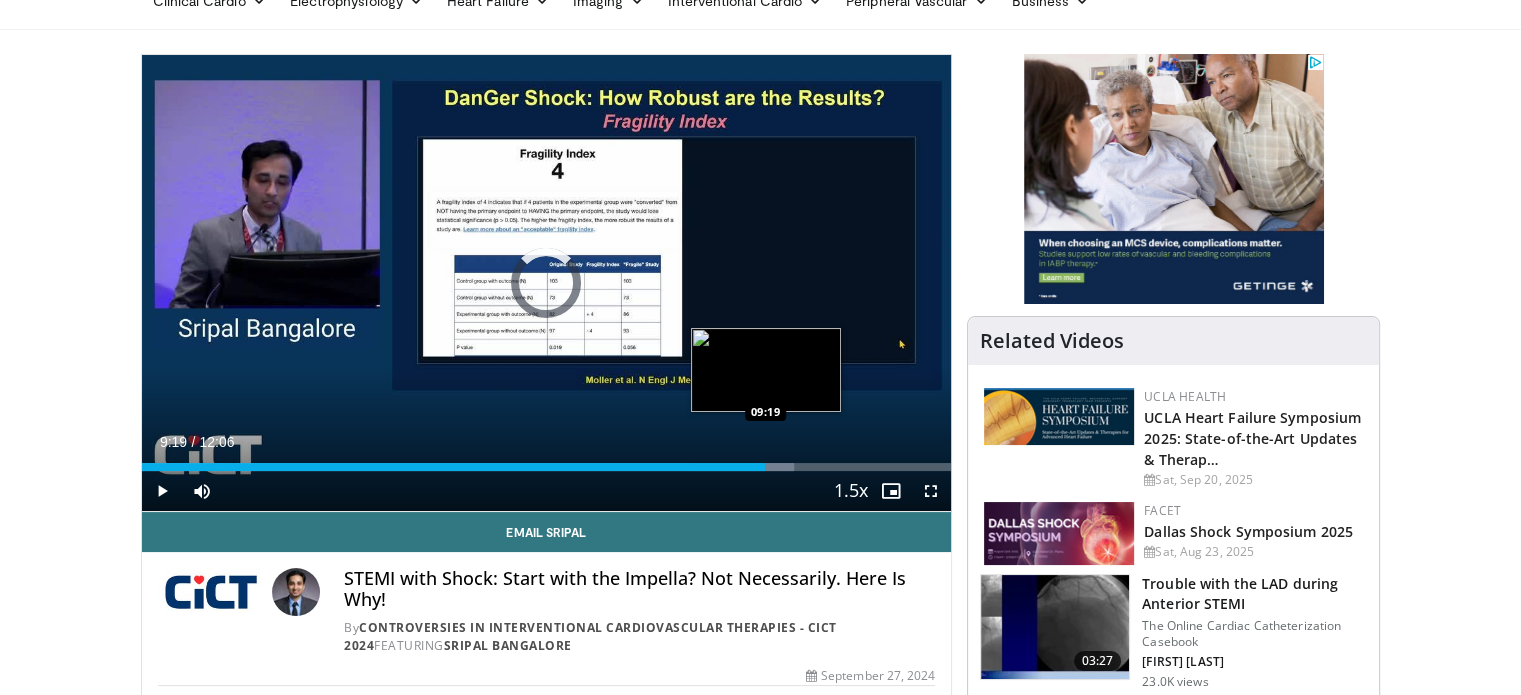 click on "Loaded :  80.61% 08:41 09:19" at bounding box center (547, 467) 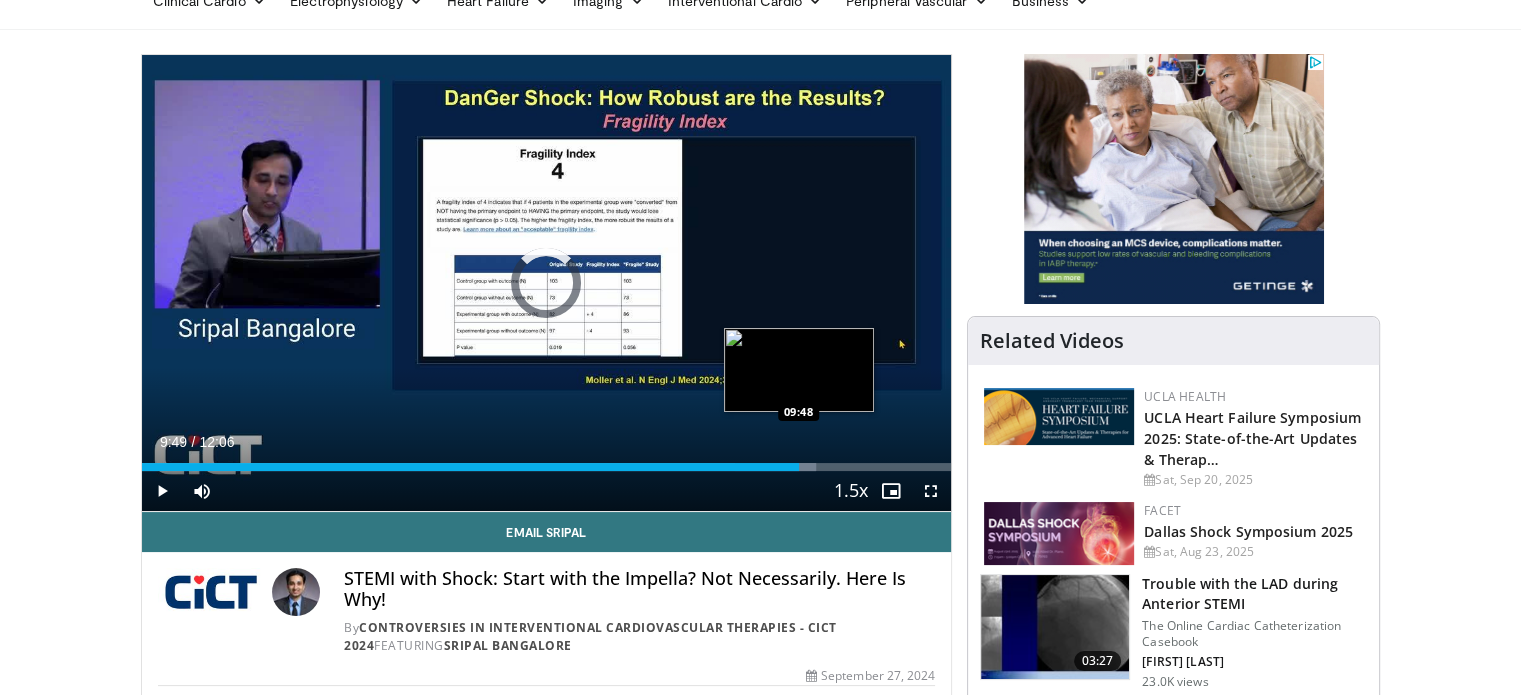 click on "Loaded :  83.34% 09:20 09:48" at bounding box center (547, 467) 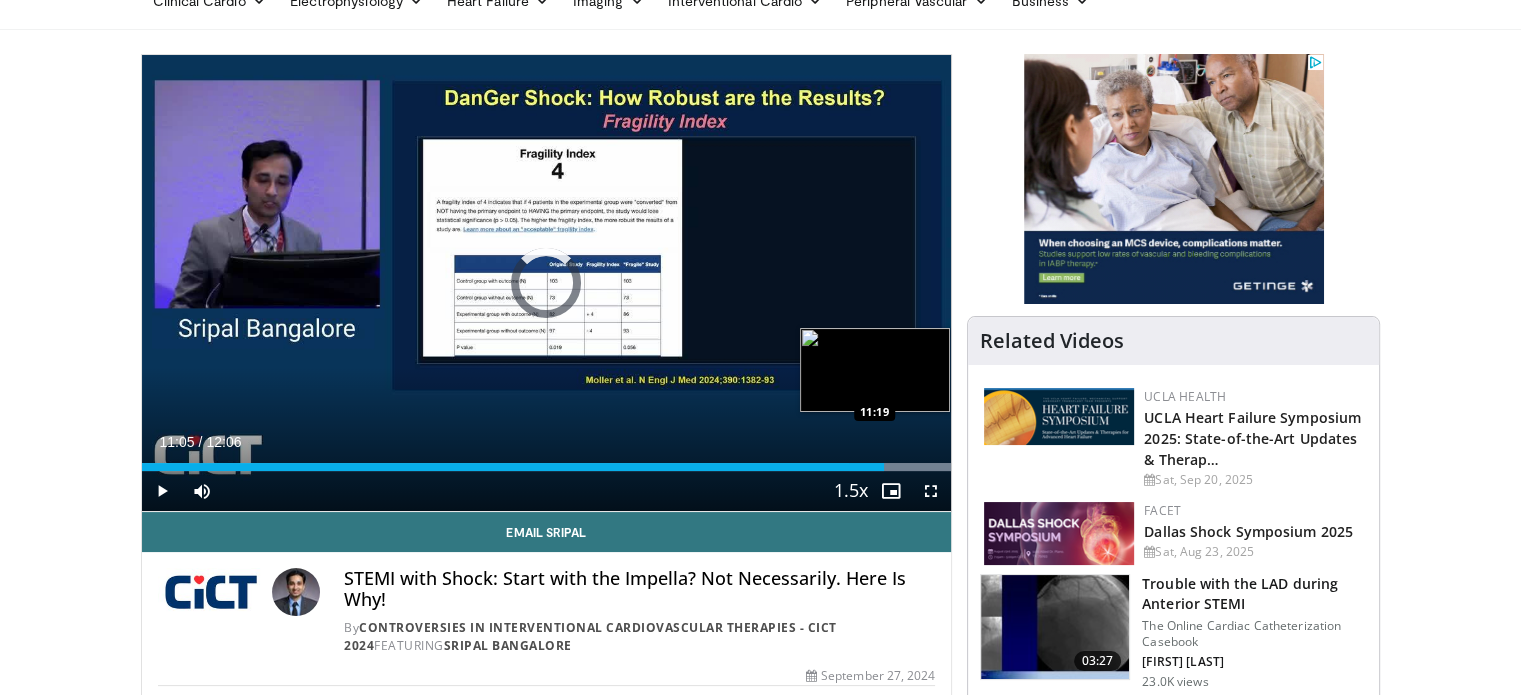 click on "Loaded :  100.00% 11:05 11:19" at bounding box center (547, 467) 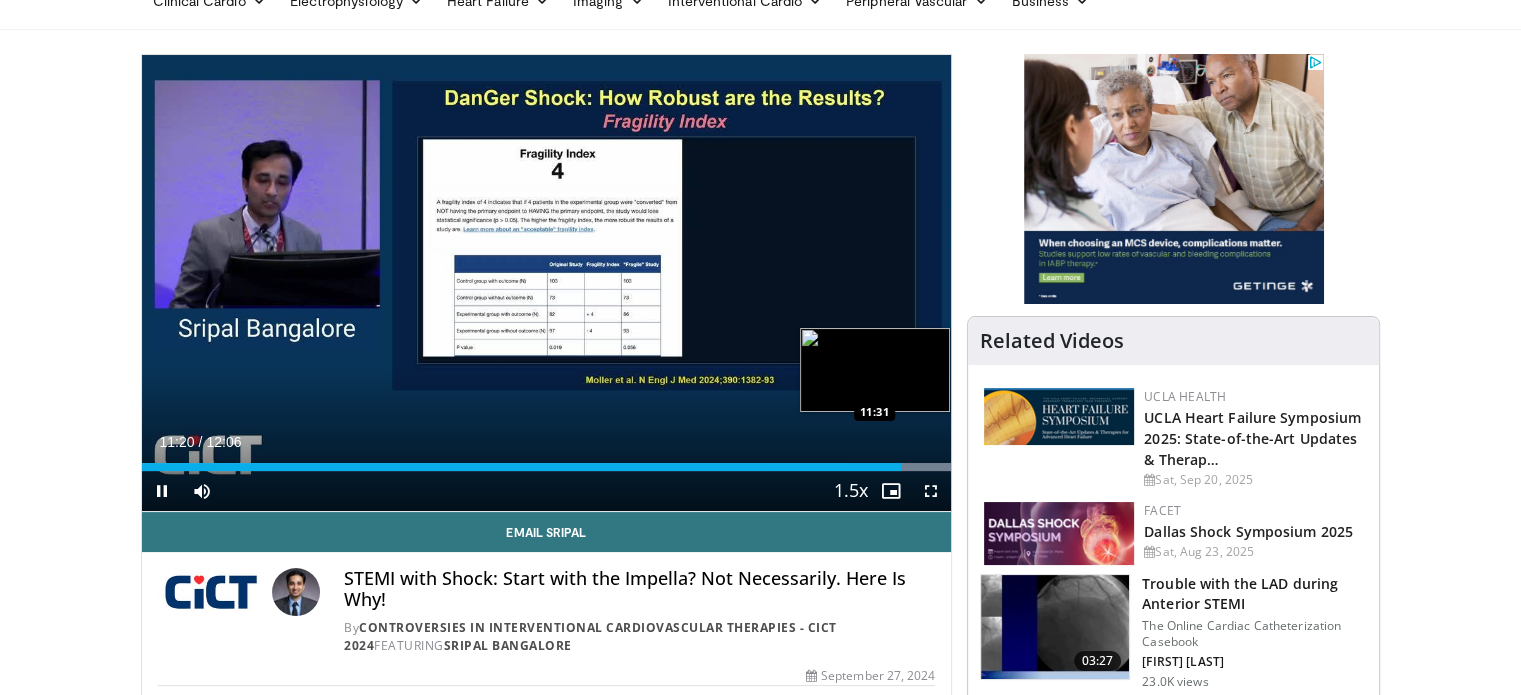 click at bounding box center (900, 467) 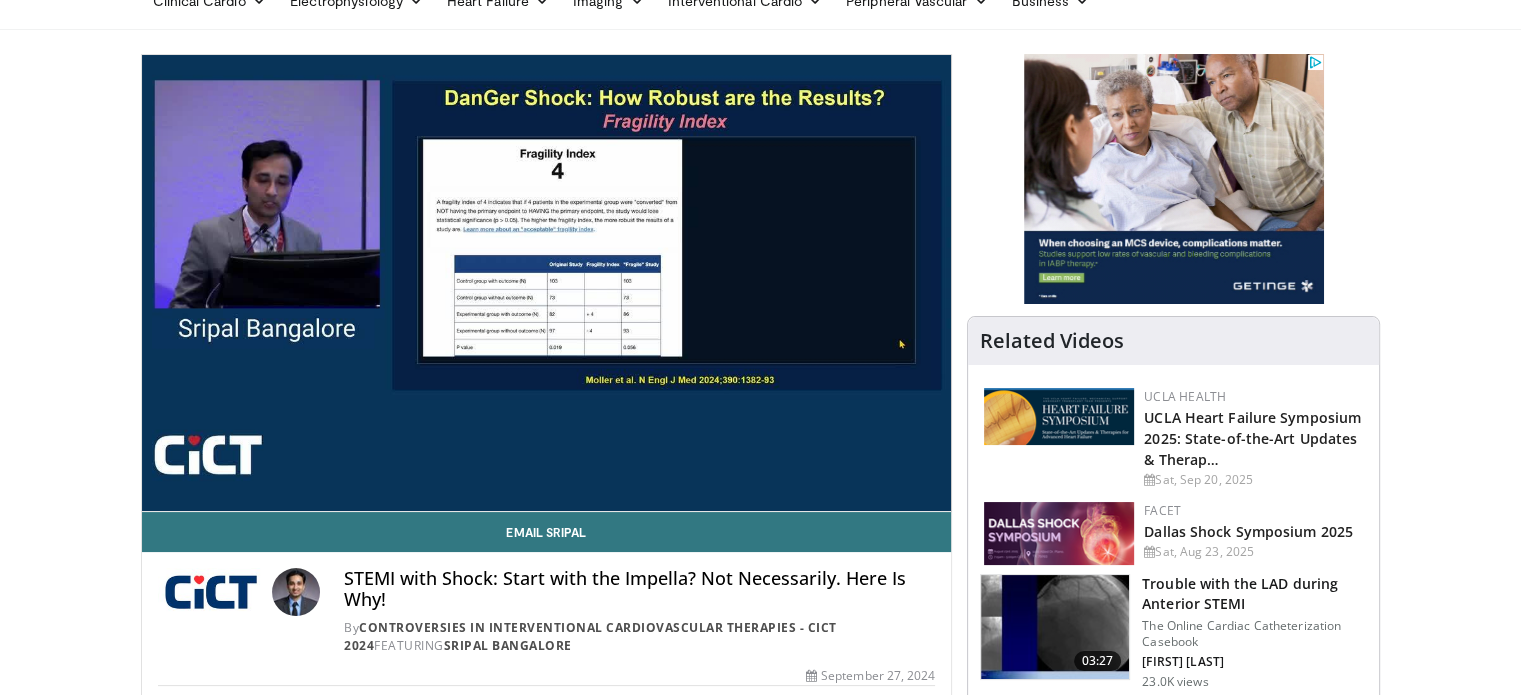 click on "10 seconds
Tap to unmute" at bounding box center [547, 283] 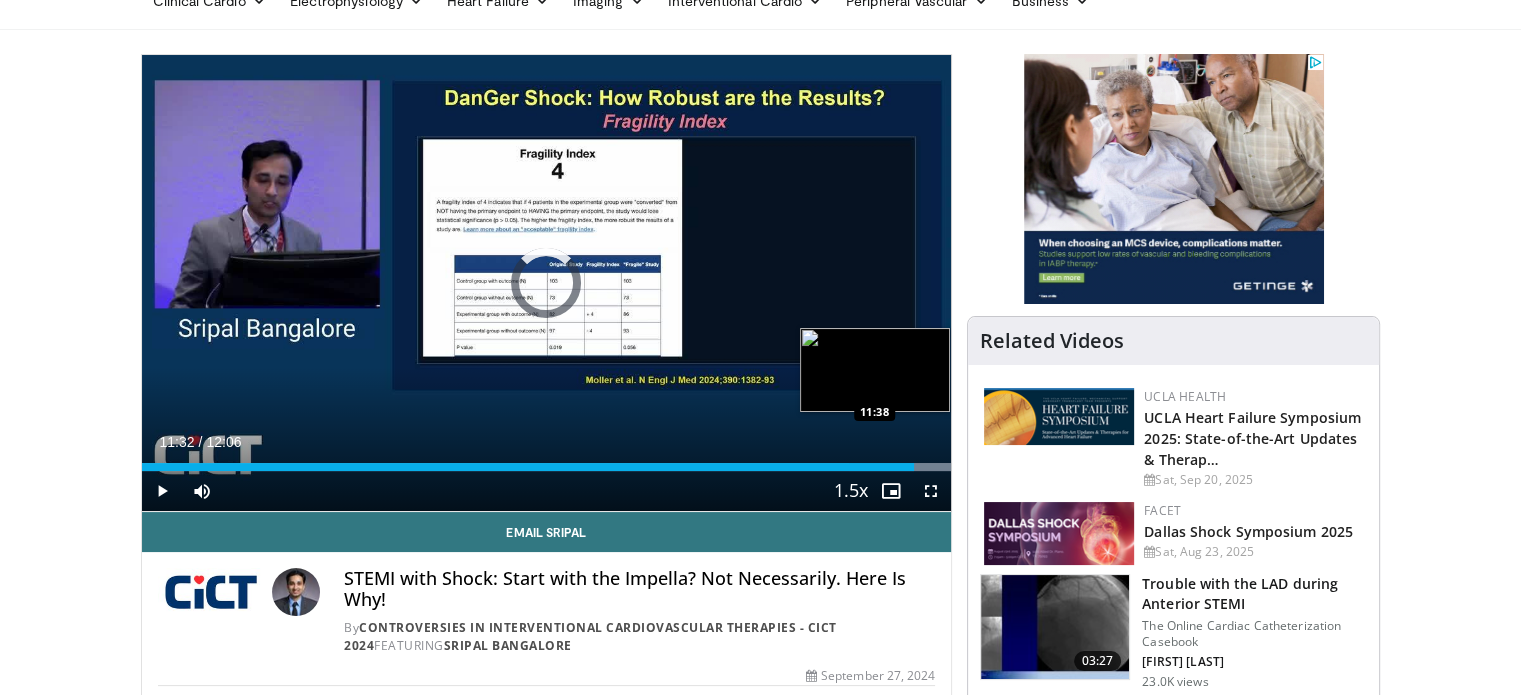 click at bounding box center (900, 467) 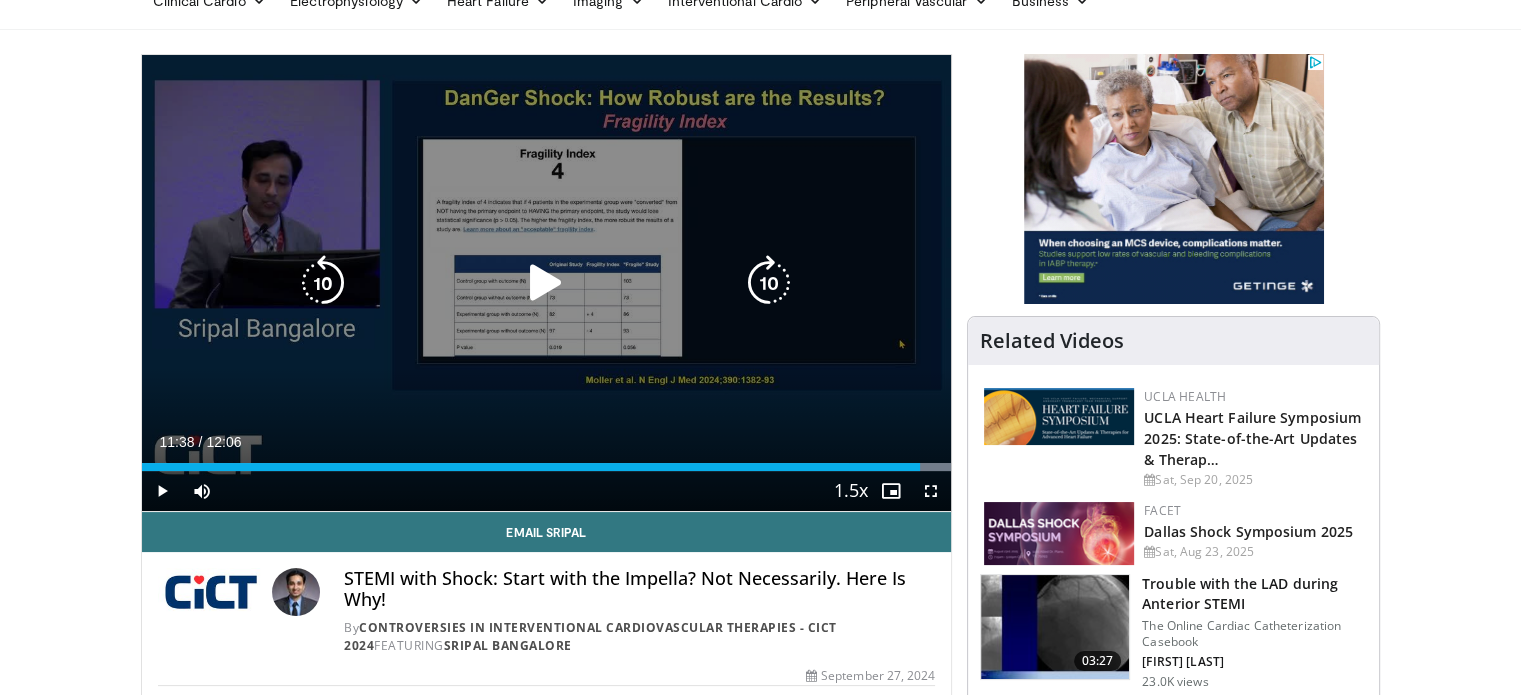 click at bounding box center [323, 283] 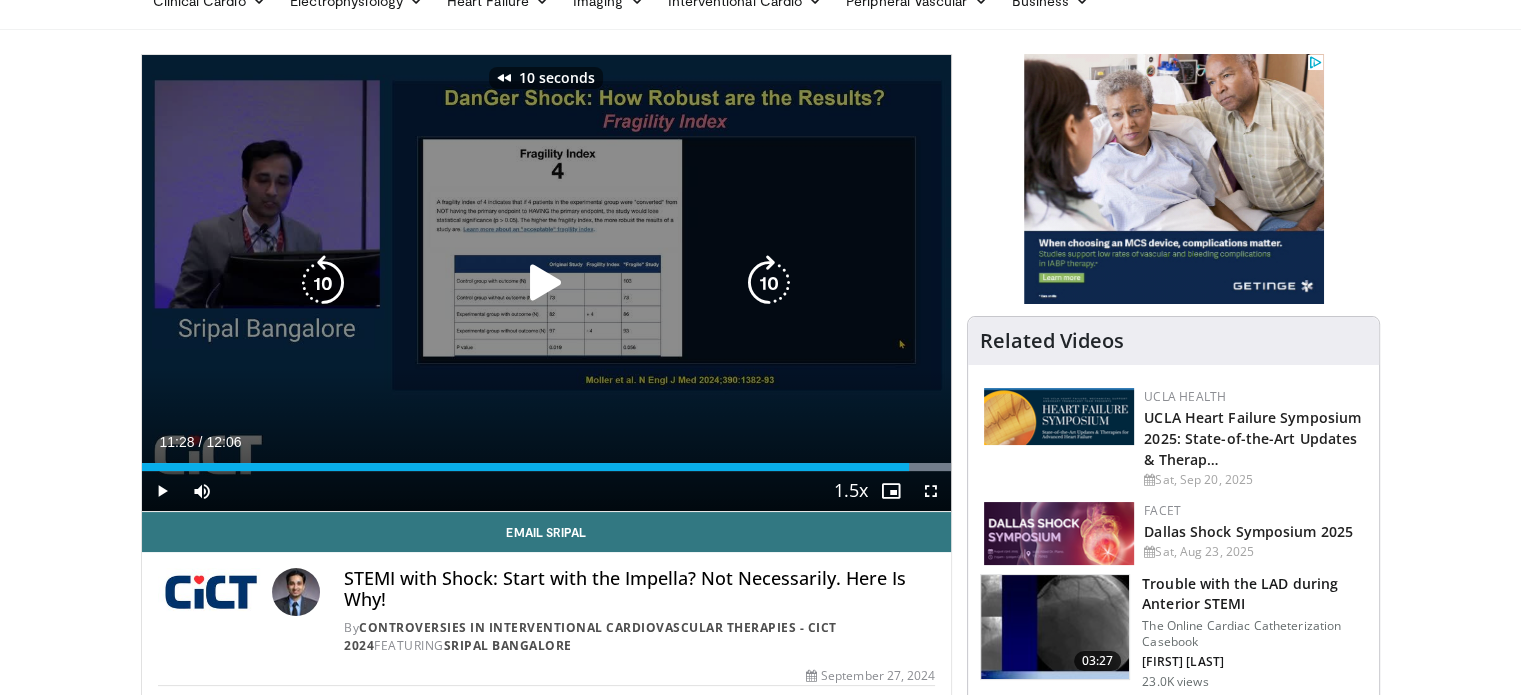 click at bounding box center (546, 283) 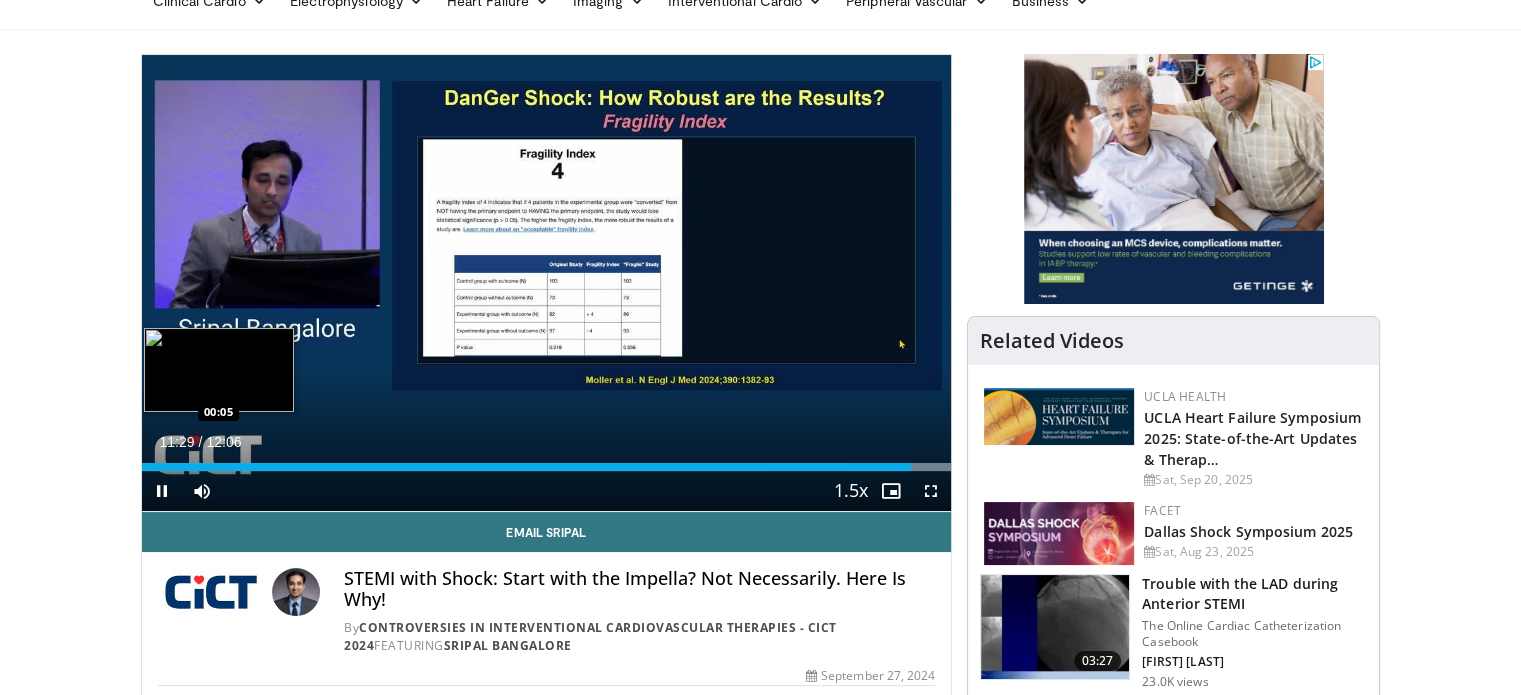 click on "Loaded :  100.00% 11:29 00:05" at bounding box center [547, 461] 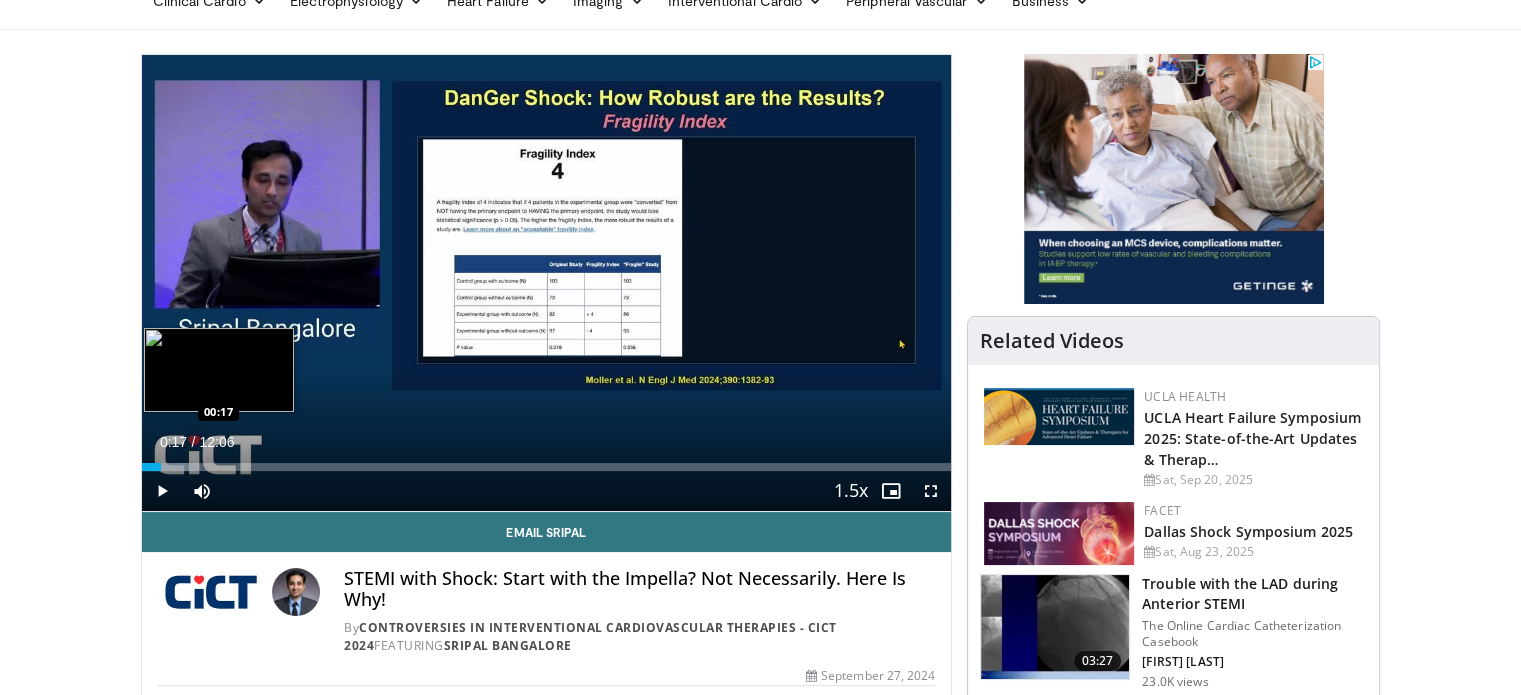 click on "Loaded :  6.82% 00:17 00:17" at bounding box center [547, 467] 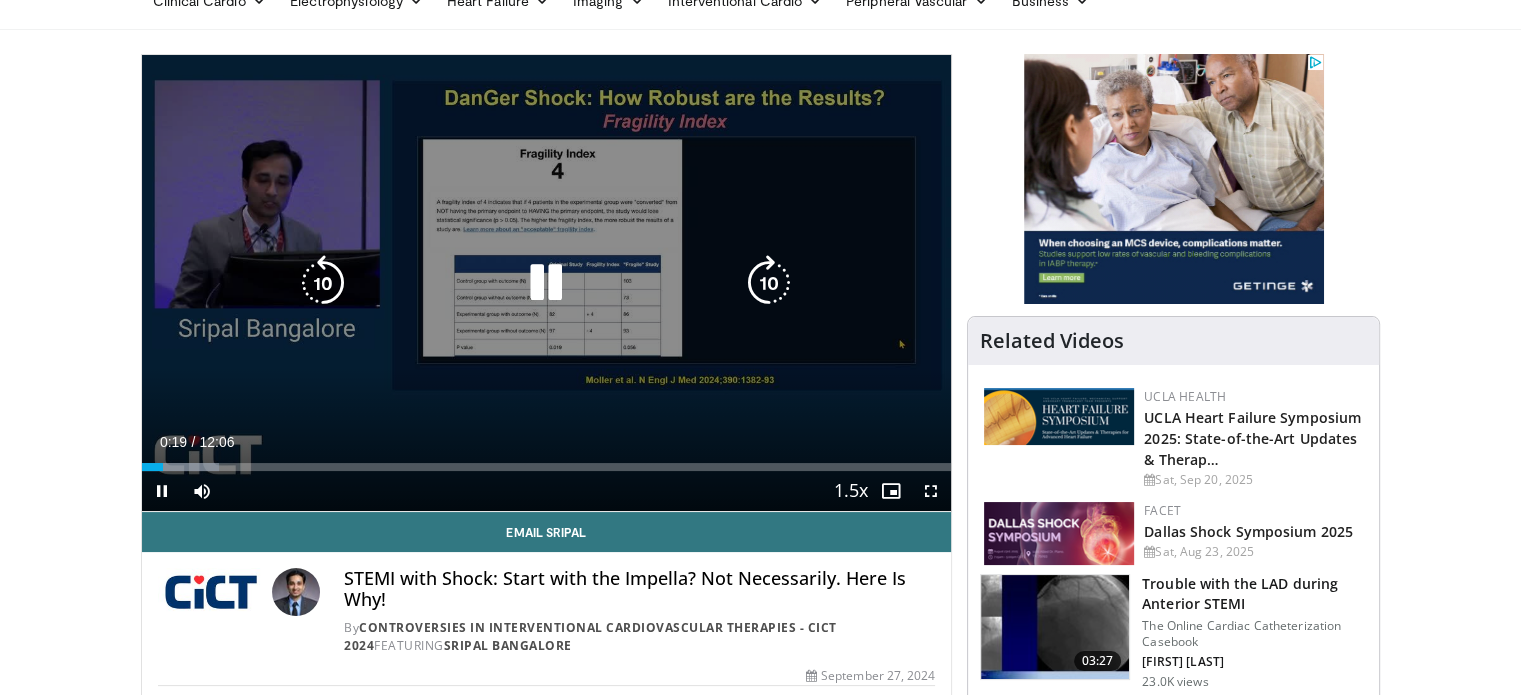 click at bounding box center (546, 283) 